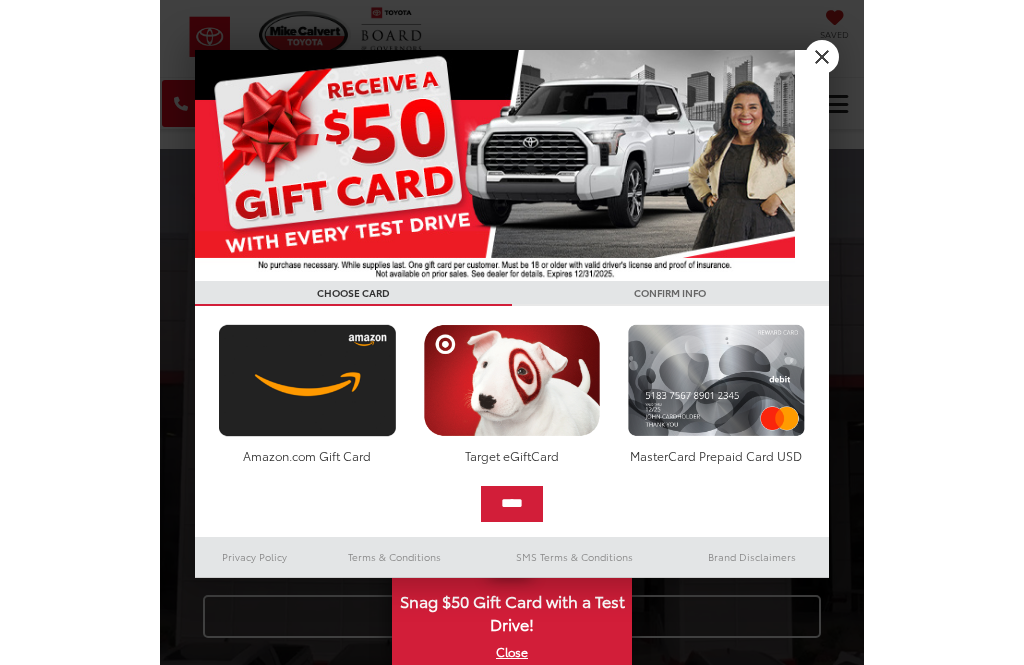 scroll, scrollTop: 0, scrollLeft: 0, axis: both 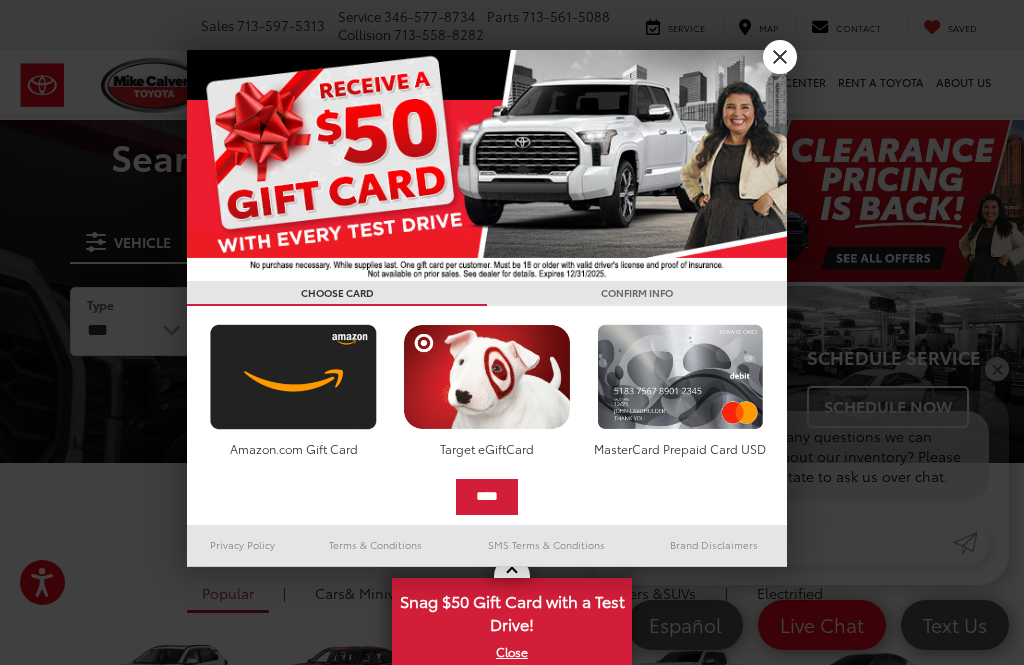 click on "X" at bounding box center [780, 57] 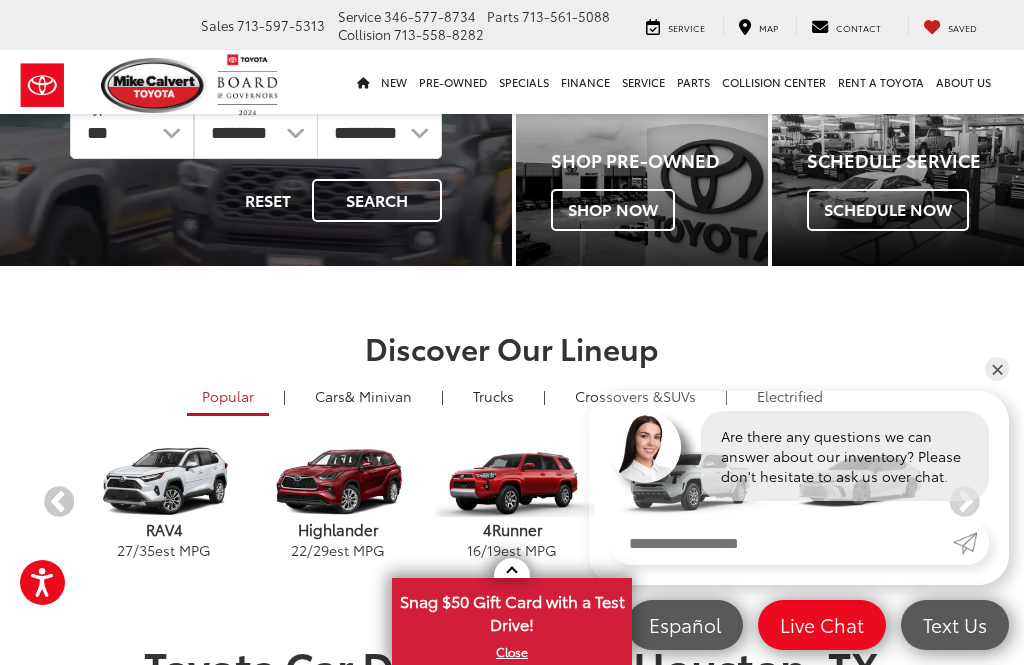 scroll, scrollTop: 459, scrollLeft: 0, axis: vertical 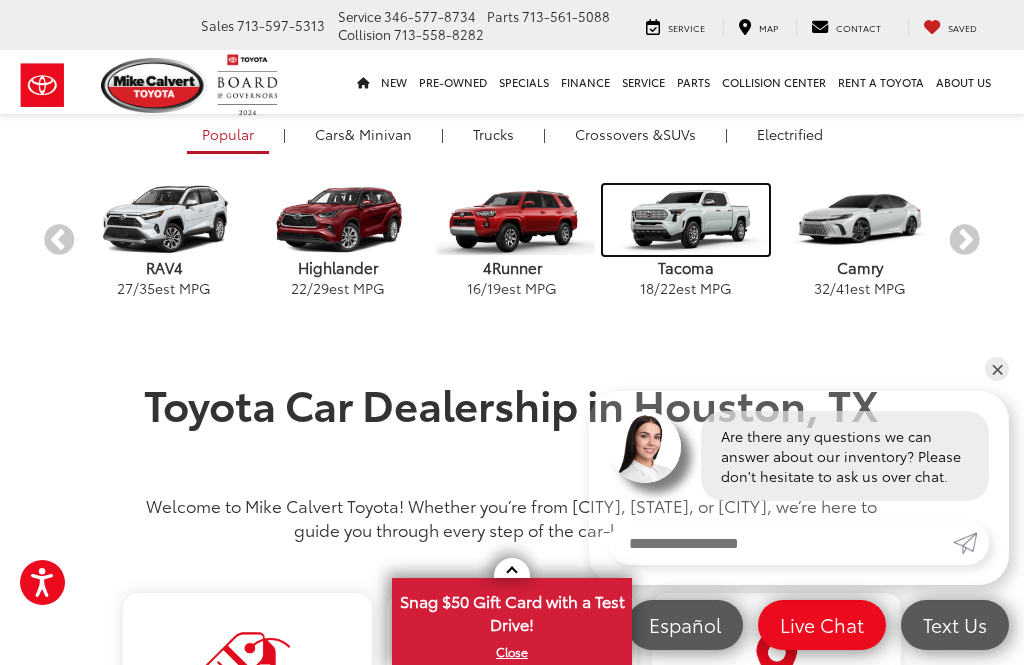 click at bounding box center [685, 220] 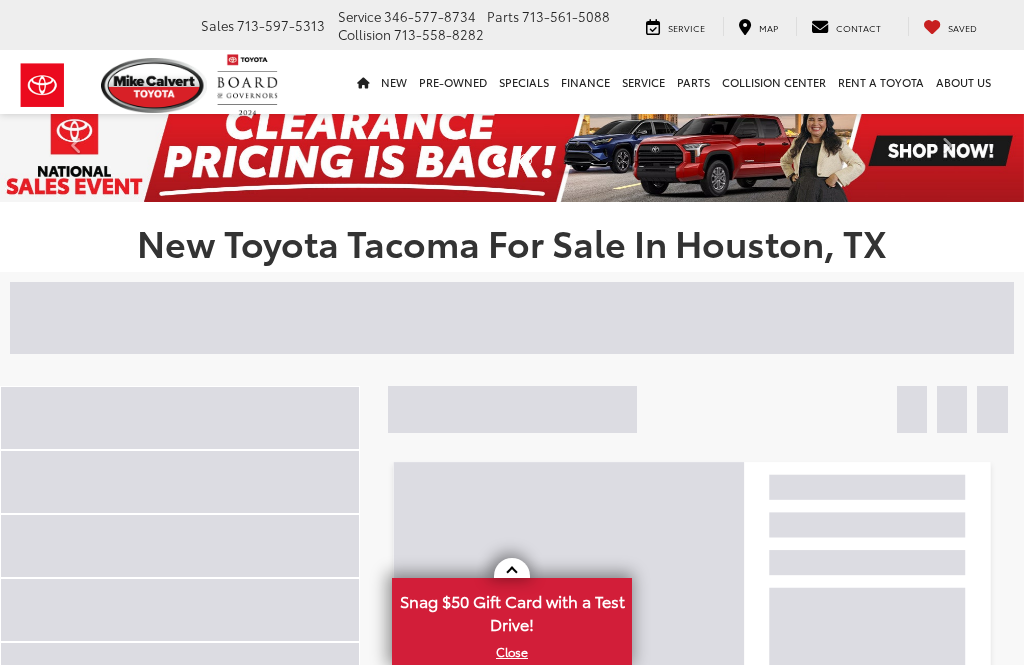 scroll, scrollTop: 0, scrollLeft: 0, axis: both 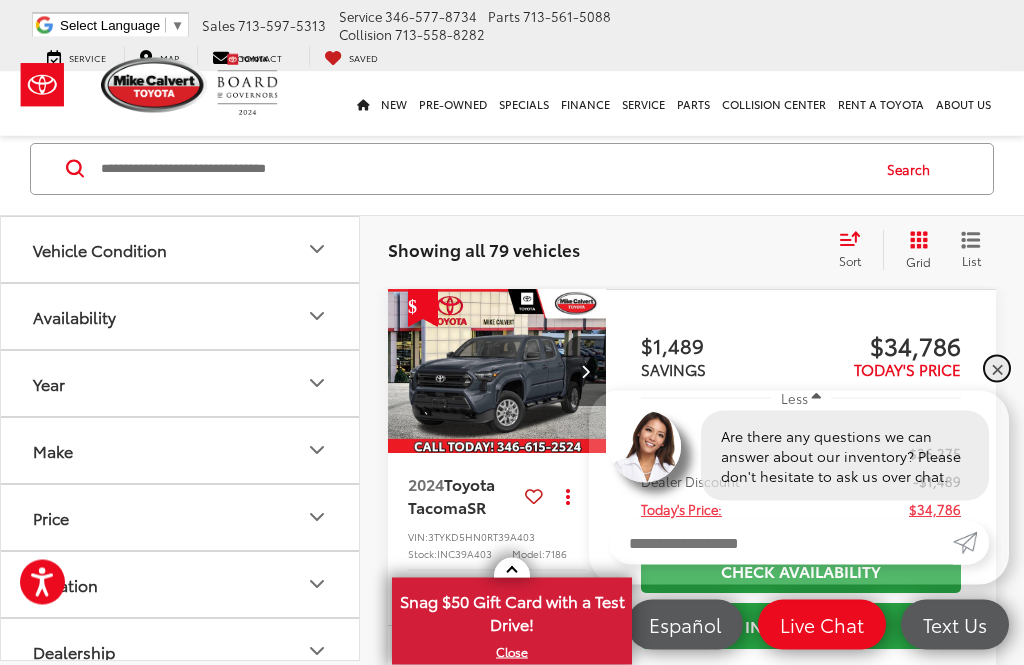 click on "✕" at bounding box center (997, 369) 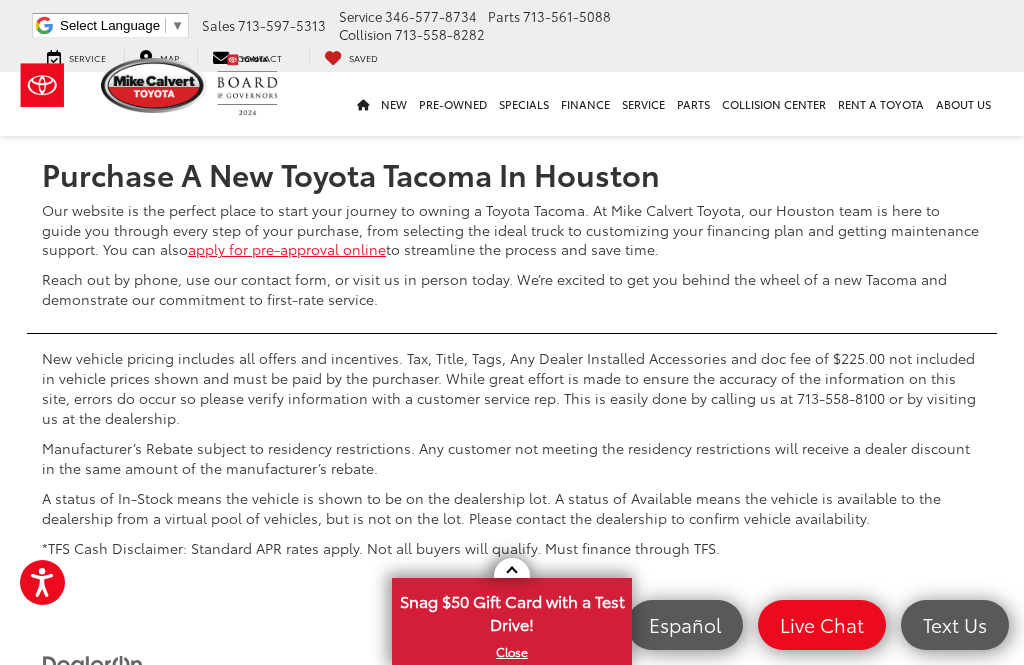 scroll, scrollTop: 8450, scrollLeft: 0, axis: vertical 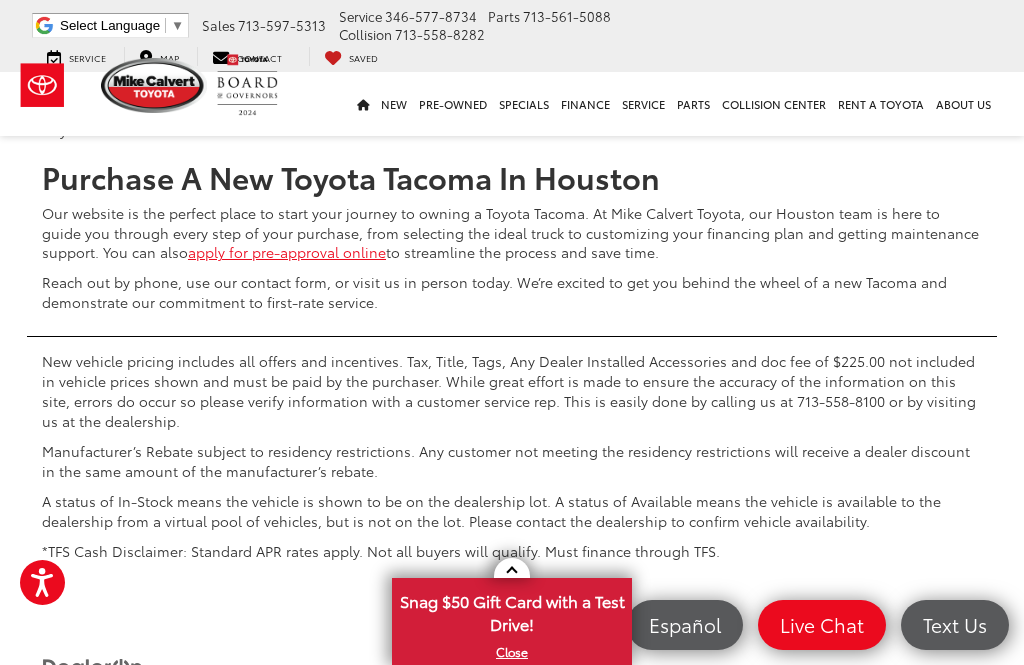 click on "2" at bounding box center (638, -372) 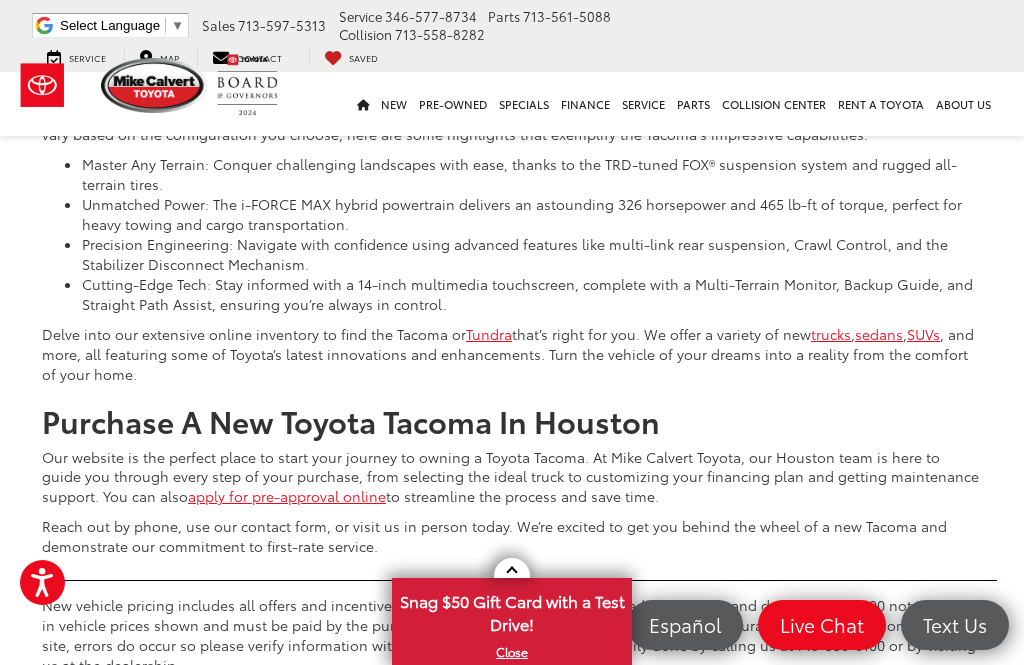 scroll, scrollTop: 8801, scrollLeft: 0, axis: vertical 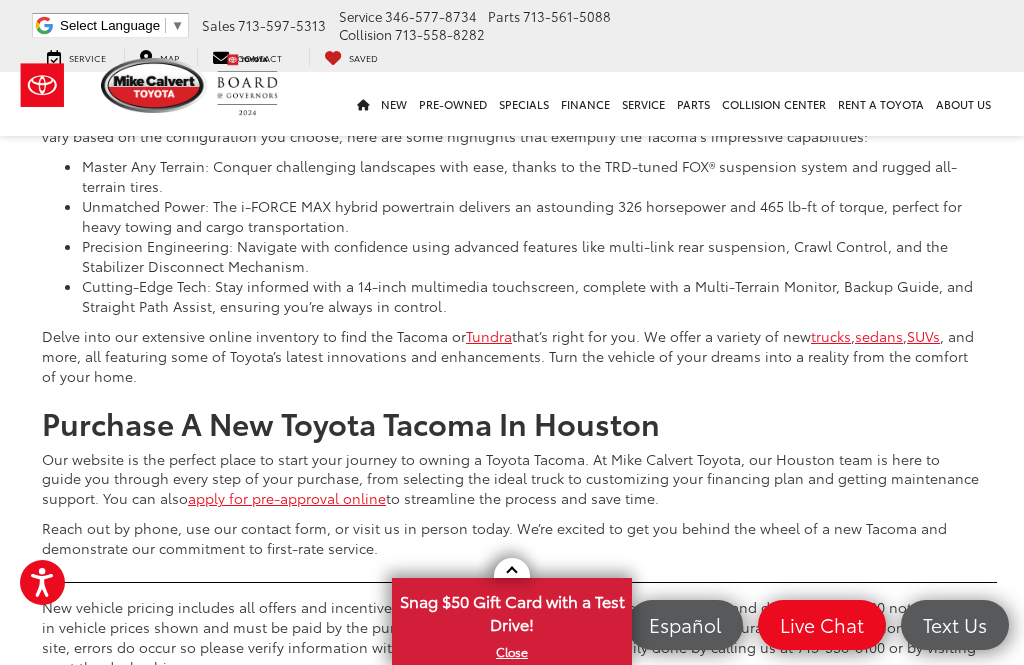 click on "3" at bounding box center (668, -126) 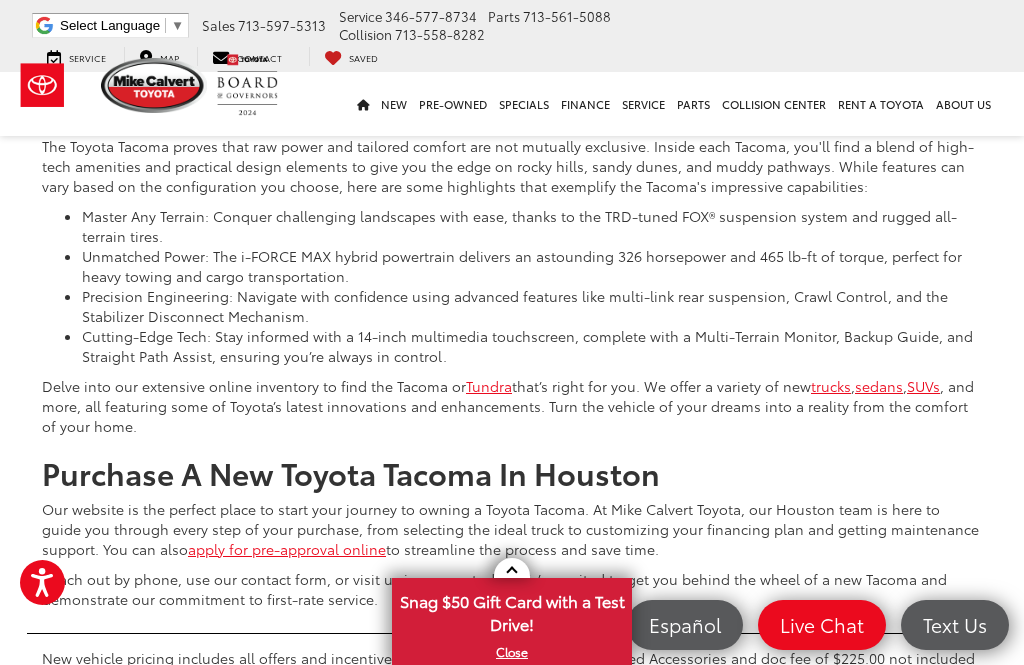scroll, scrollTop: 8958, scrollLeft: 0, axis: vertical 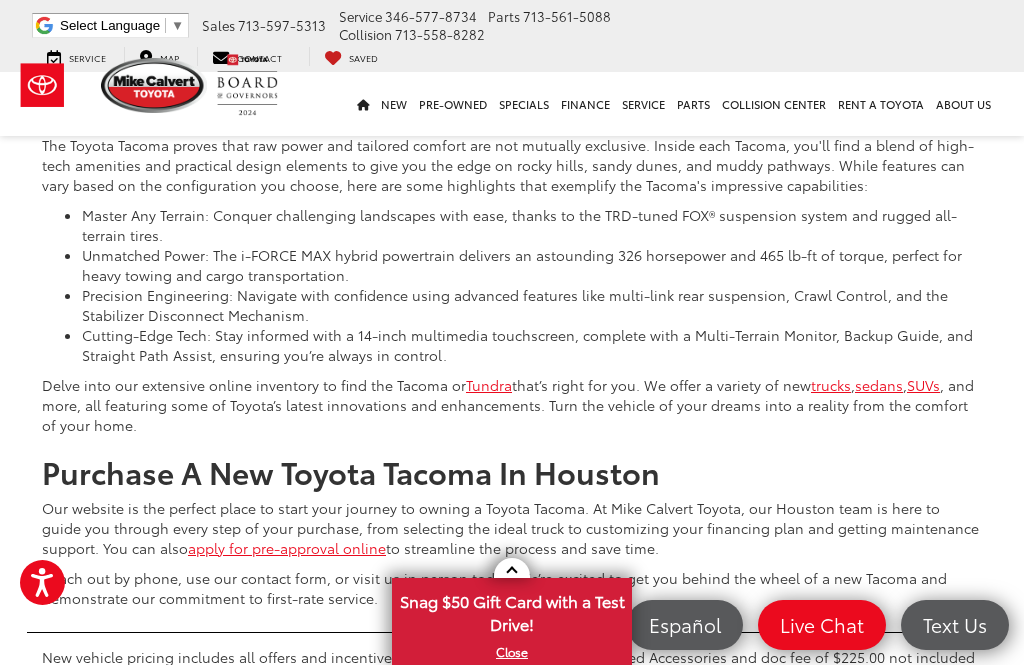 click on "4" at bounding box center (698, -77) 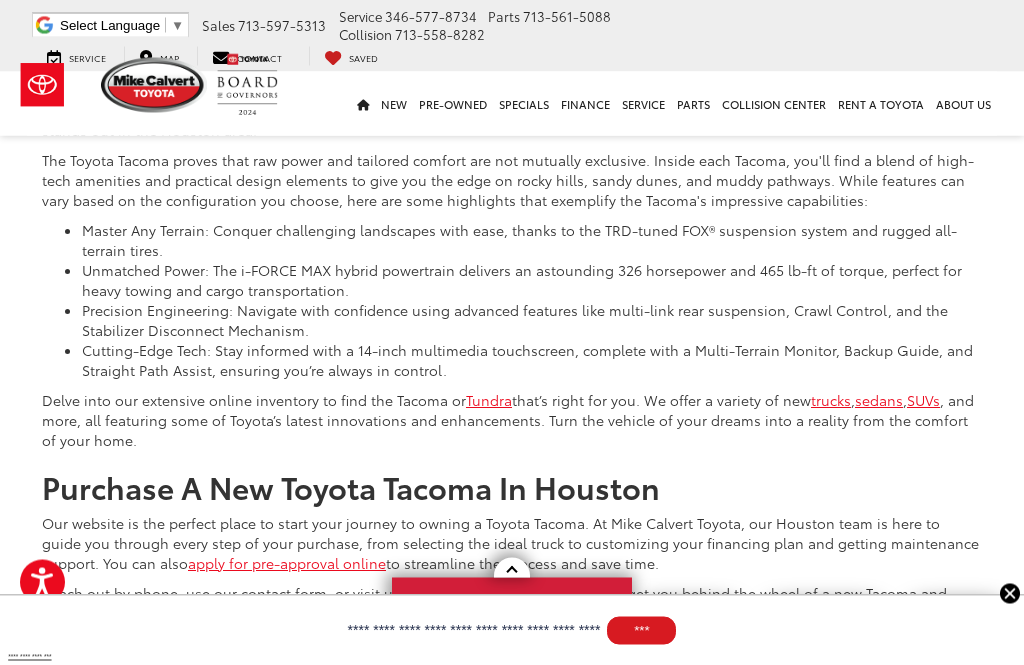 scroll, scrollTop: 8560, scrollLeft: 0, axis: vertical 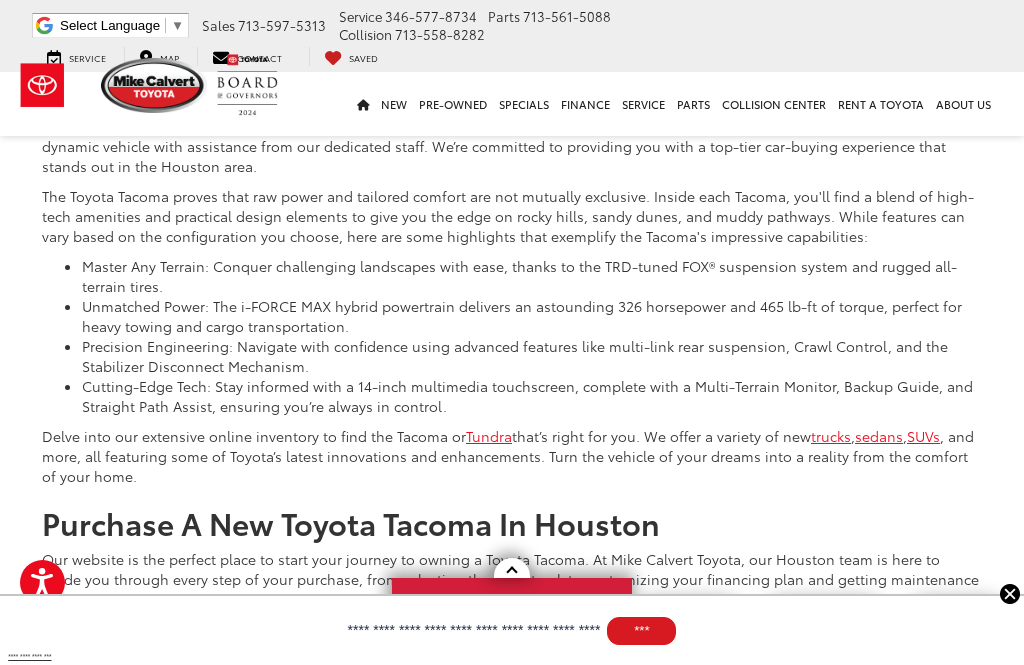 click on "Make" at bounding box center [181, -243] 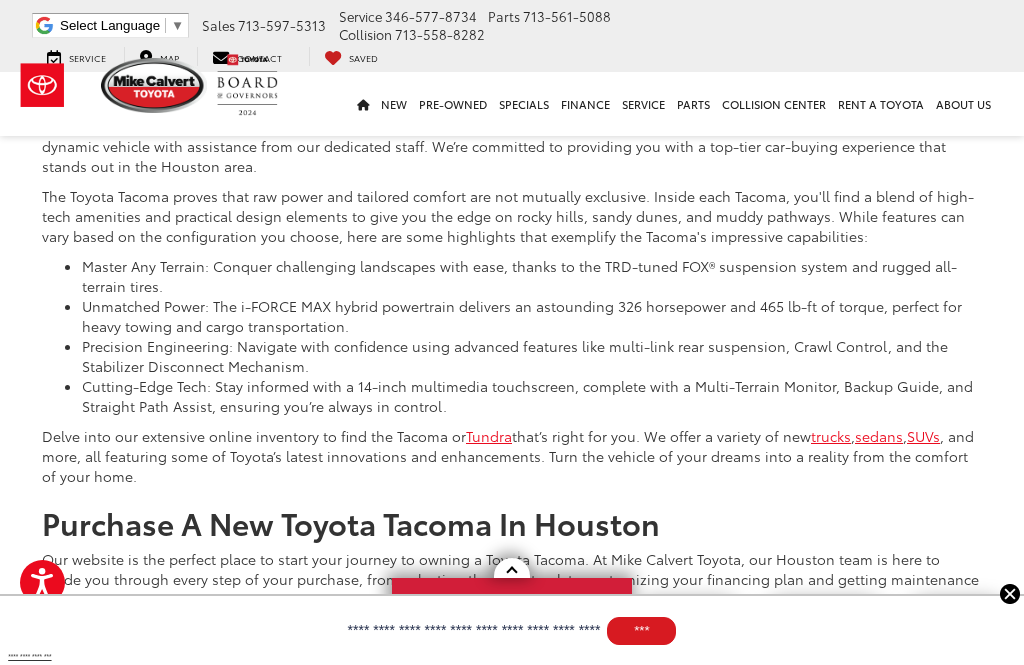 click 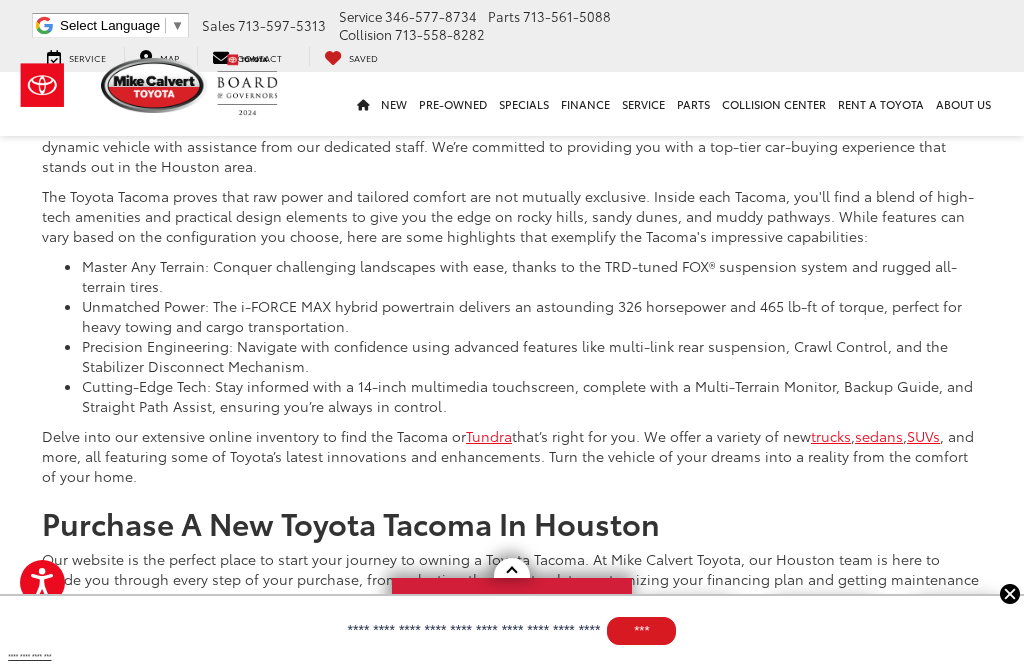 scroll, scrollTop: 169, scrollLeft: 0, axis: vertical 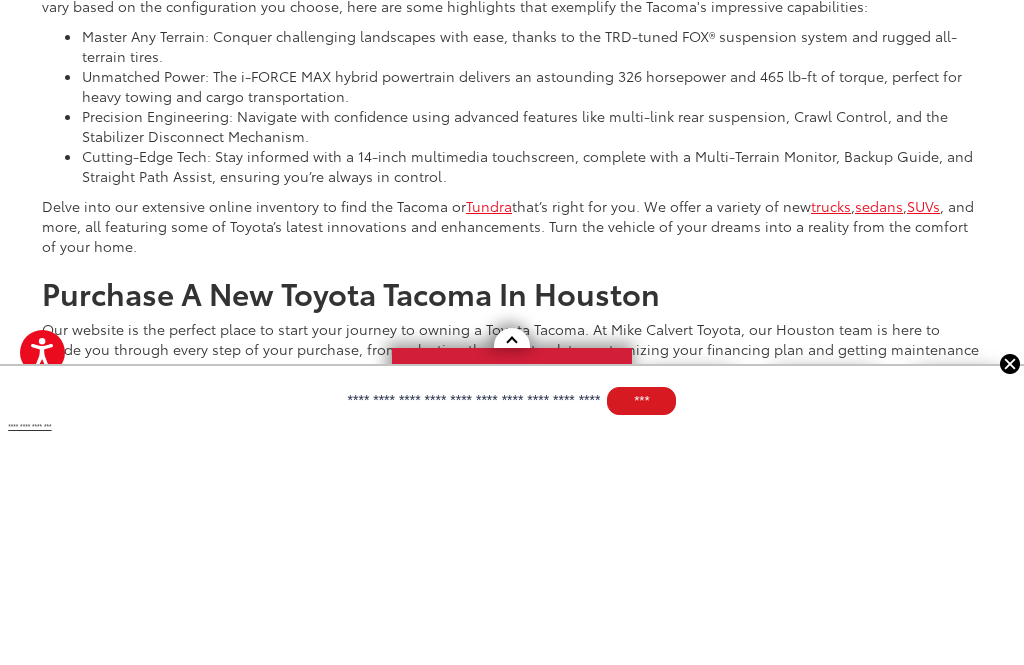 type on "*" 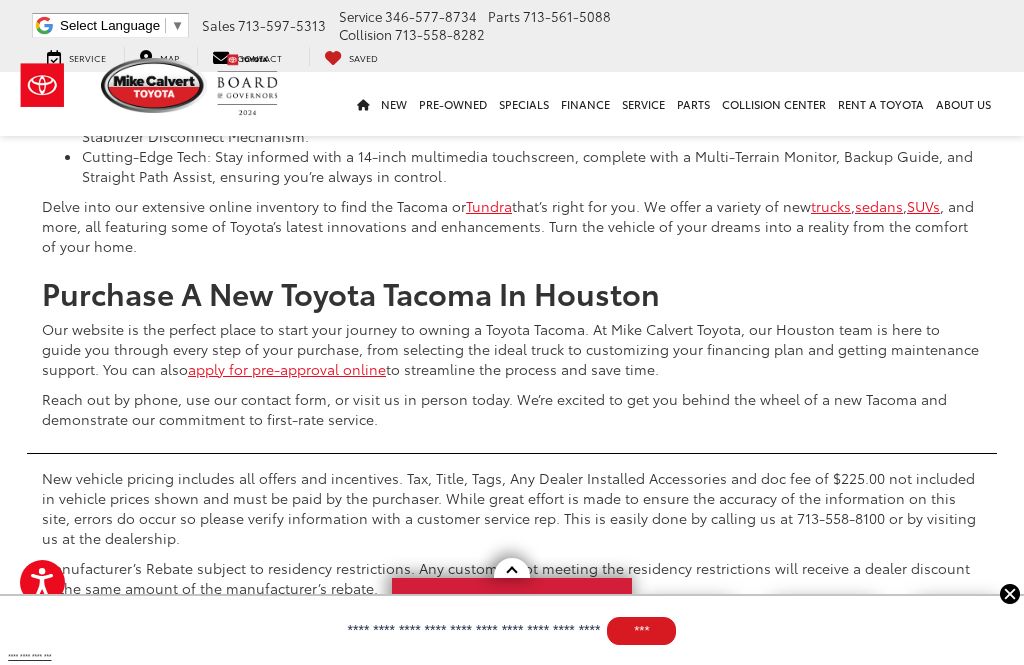 scroll, scrollTop: 90, scrollLeft: 0, axis: vertical 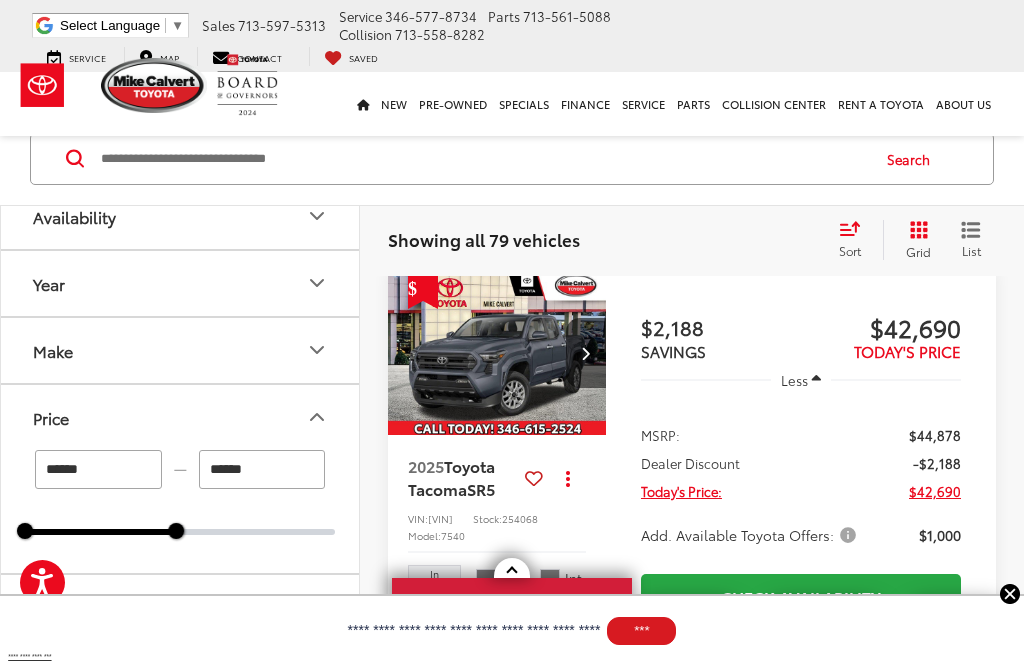 click on "******" at bounding box center (98, 469) 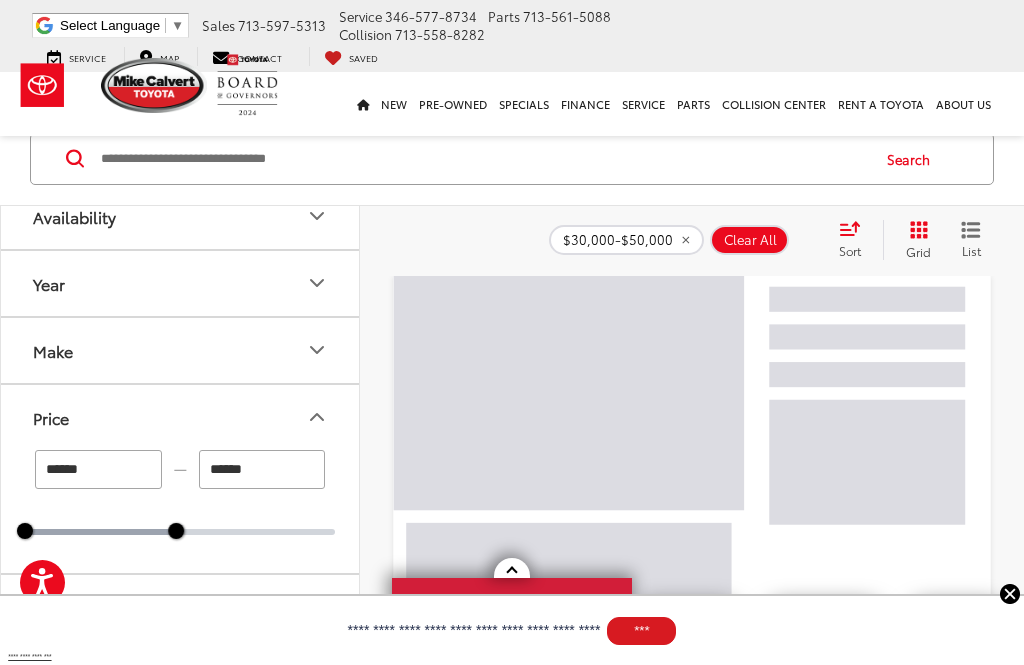 scroll, scrollTop: 468, scrollLeft: 0, axis: vertical 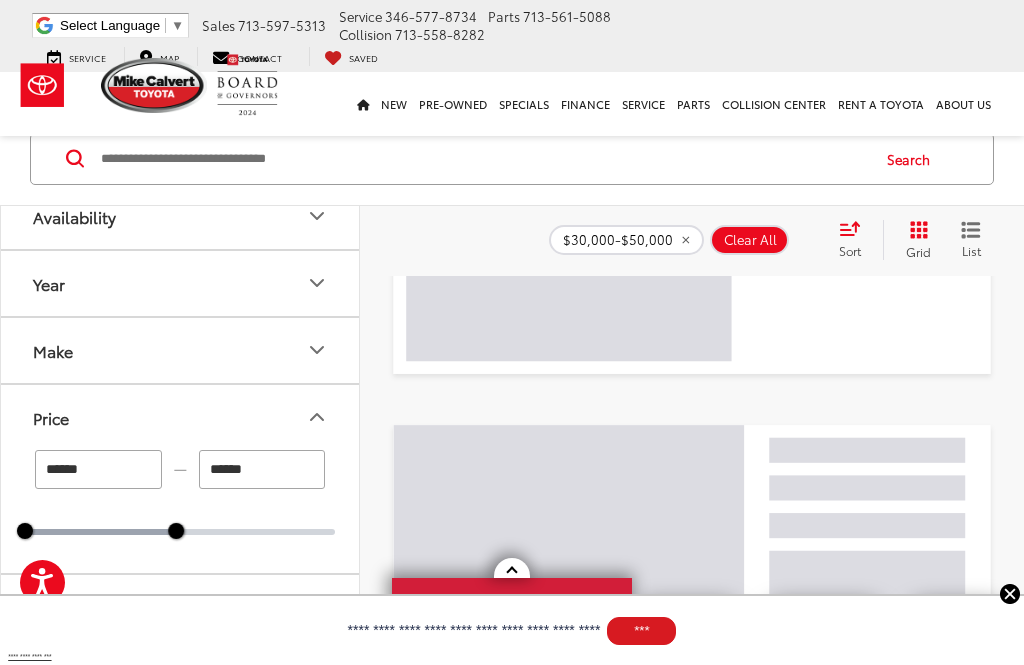 click at bounding box center (692, 628) 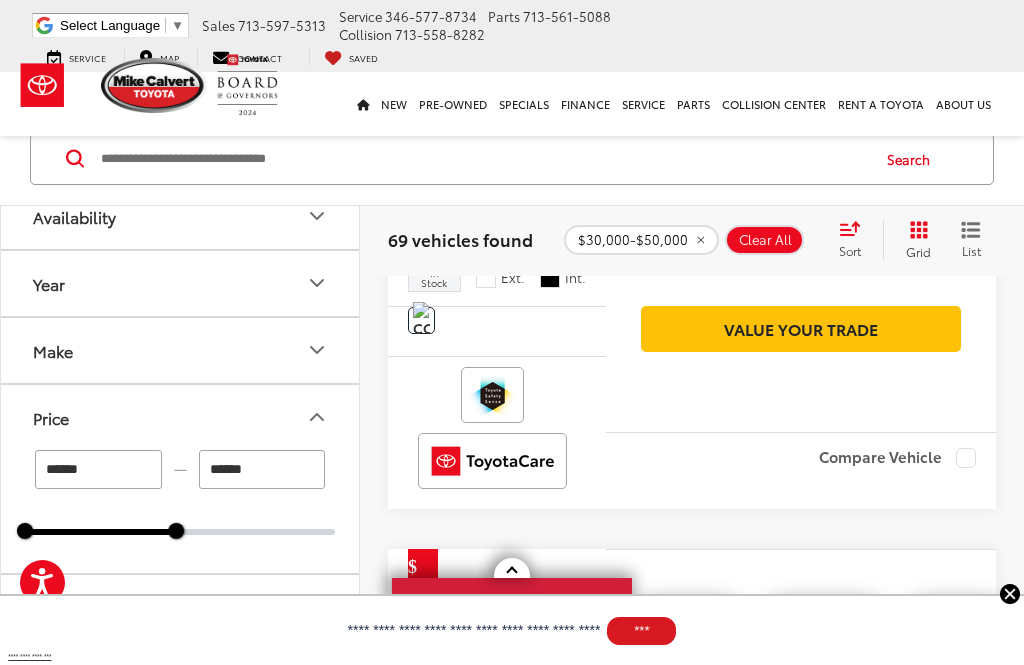 click on "Price" at bounding box center [181, 417] 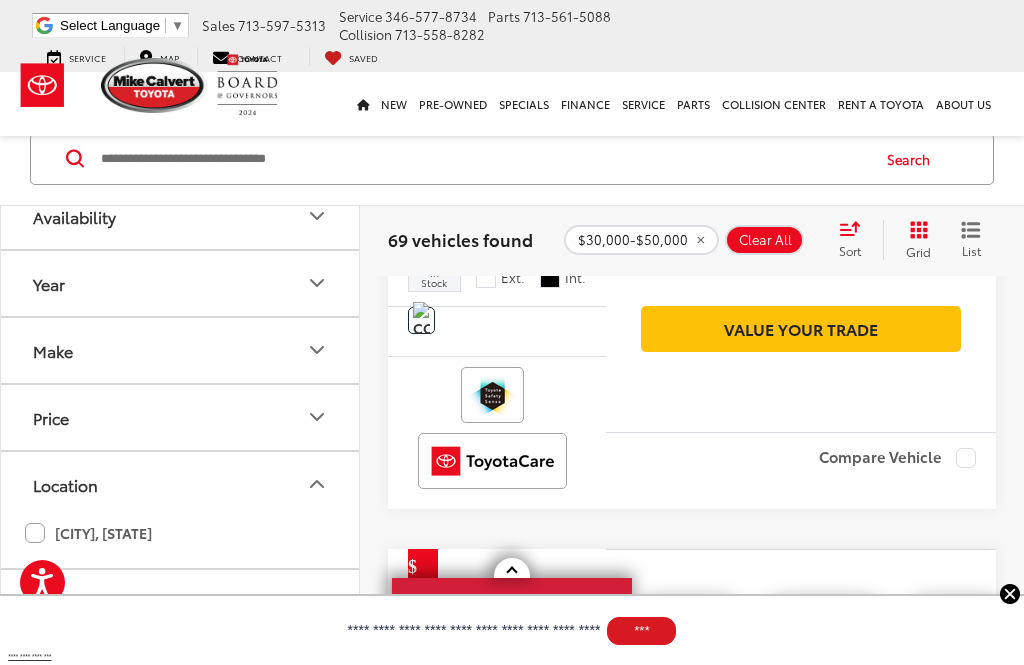click on "Location" at bounding box center [65, 484] 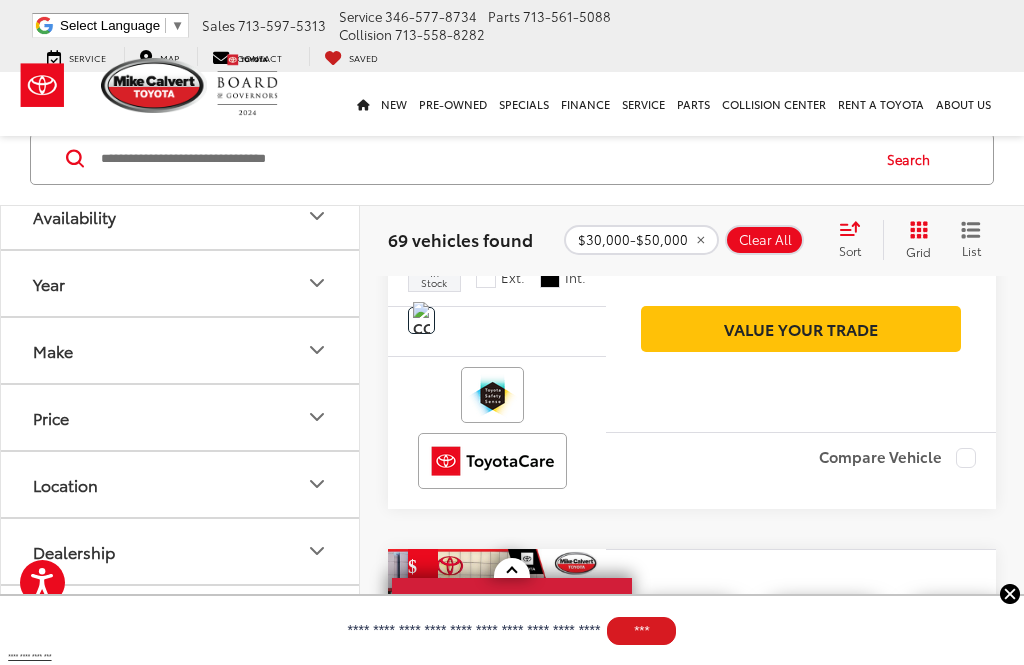click on "Price" at bounding box center (181, 417) 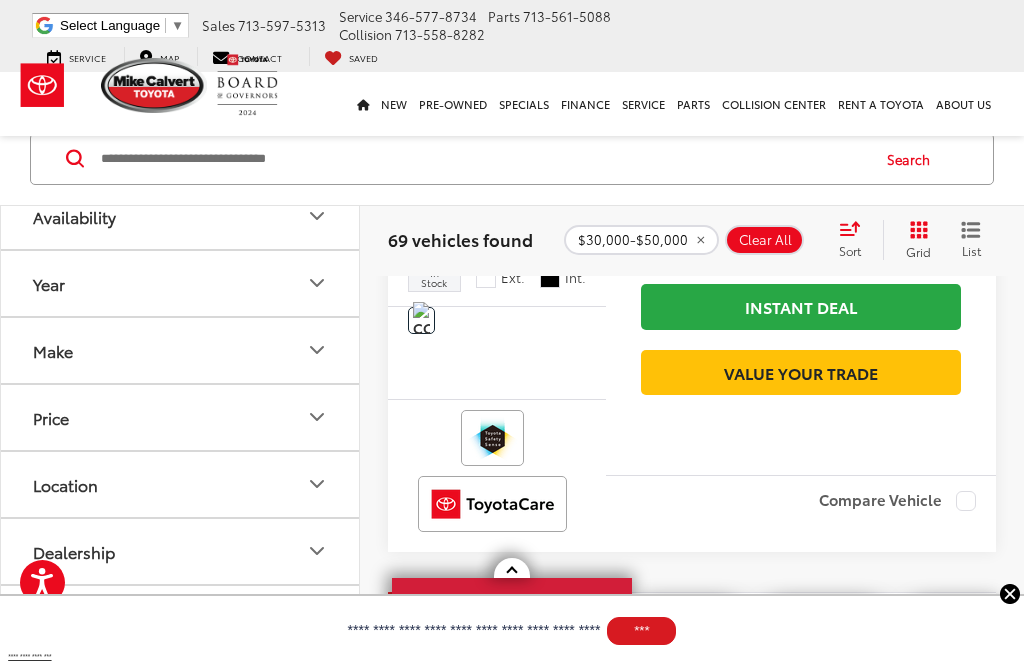 click on "Location" at bounding box center [181, 484] 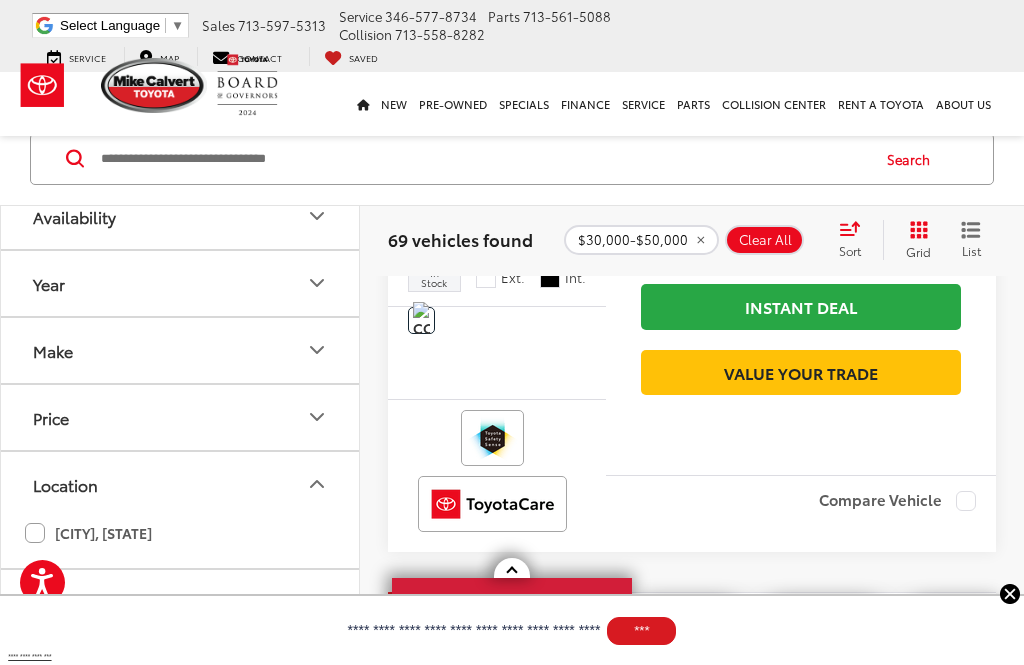 click 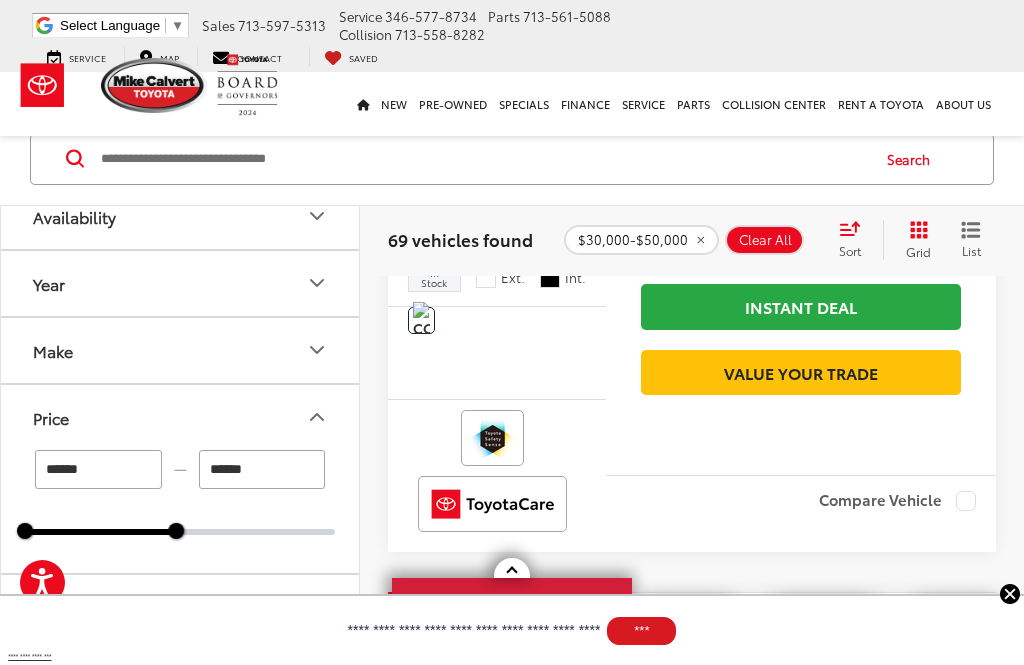 click on "******" at bounding box center [98, 469] 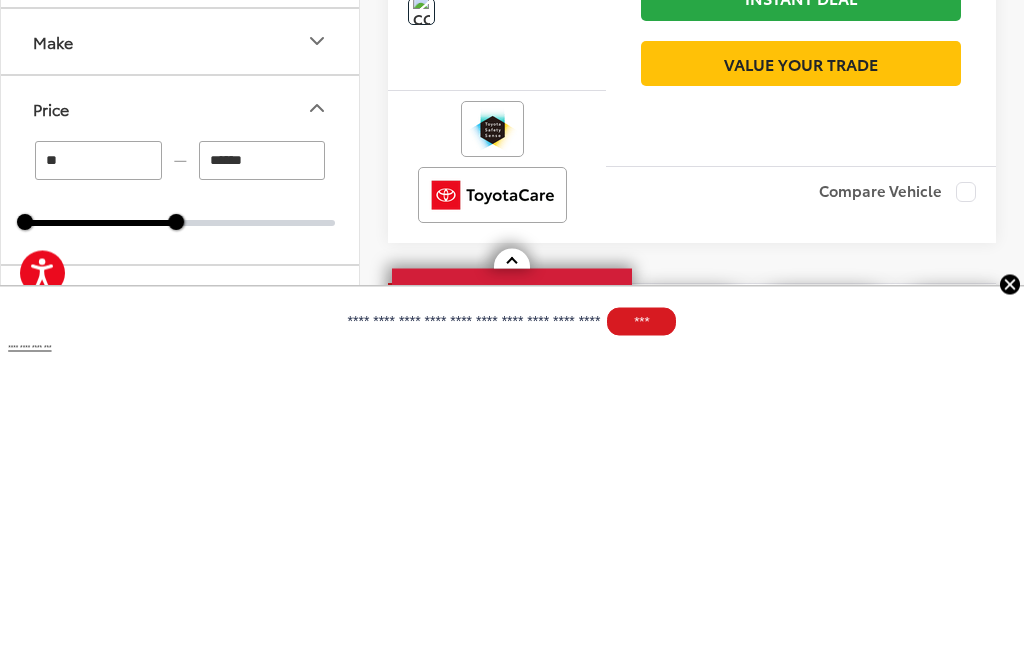 type on "*" 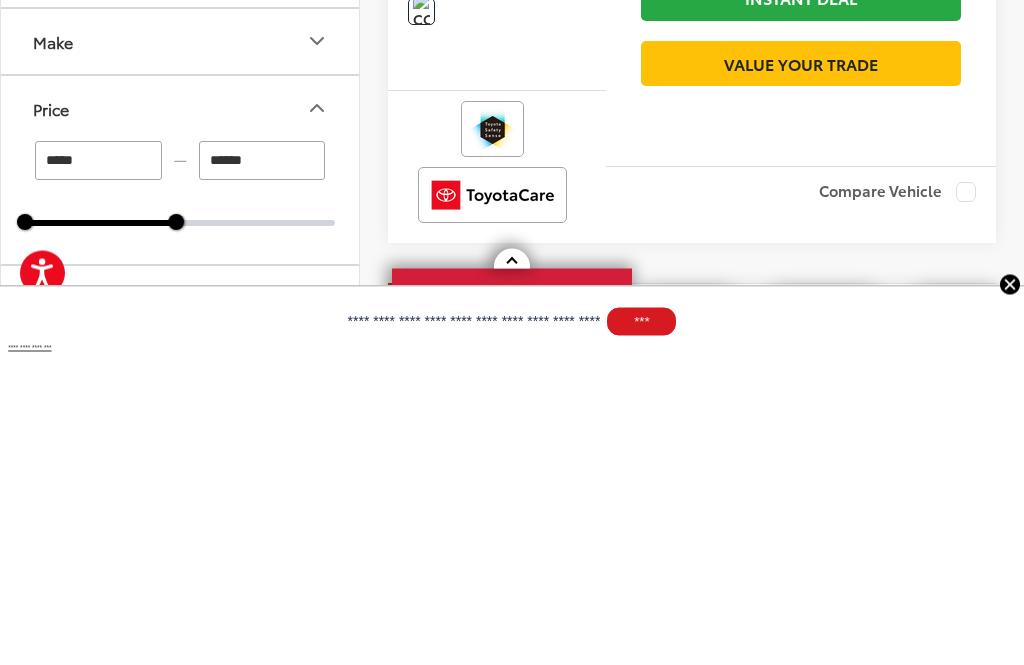 scroll, scrollTop: 777, scrollLeft: 0, axis: vertical 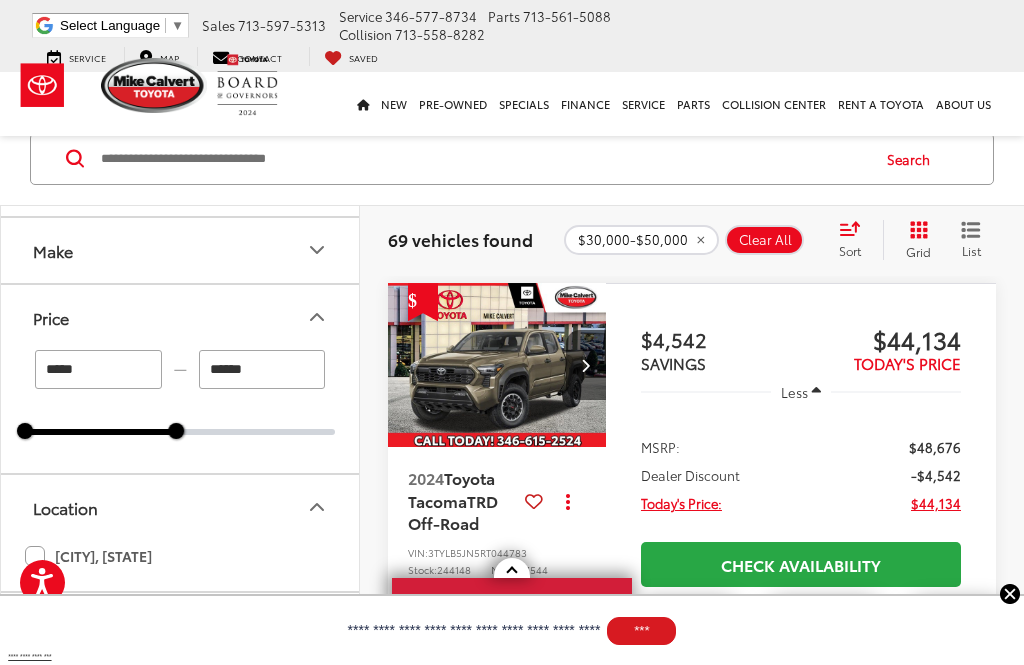 click on "*****" at bounding box center [98, 369] 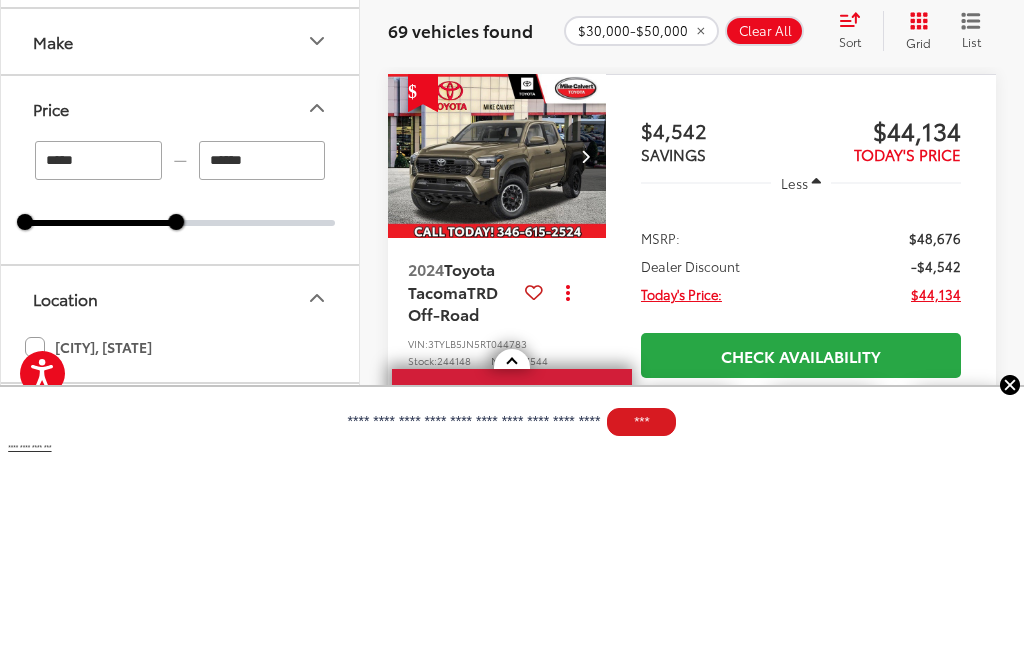 type on "******" 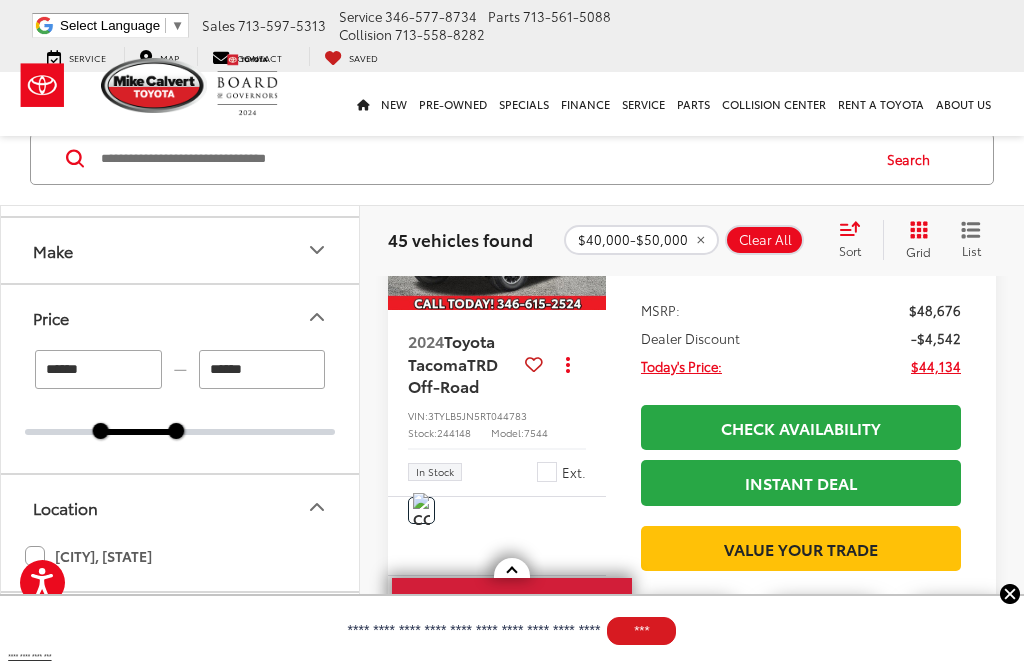 scroll, scrollTop: 205, scrollLeft: 0, axis: vertical 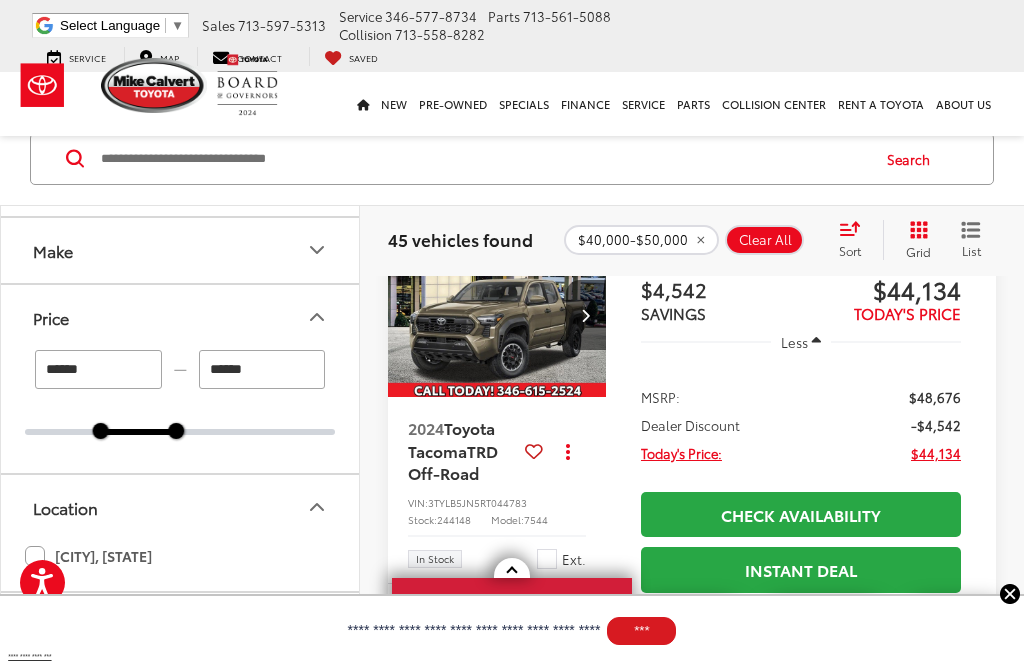 click 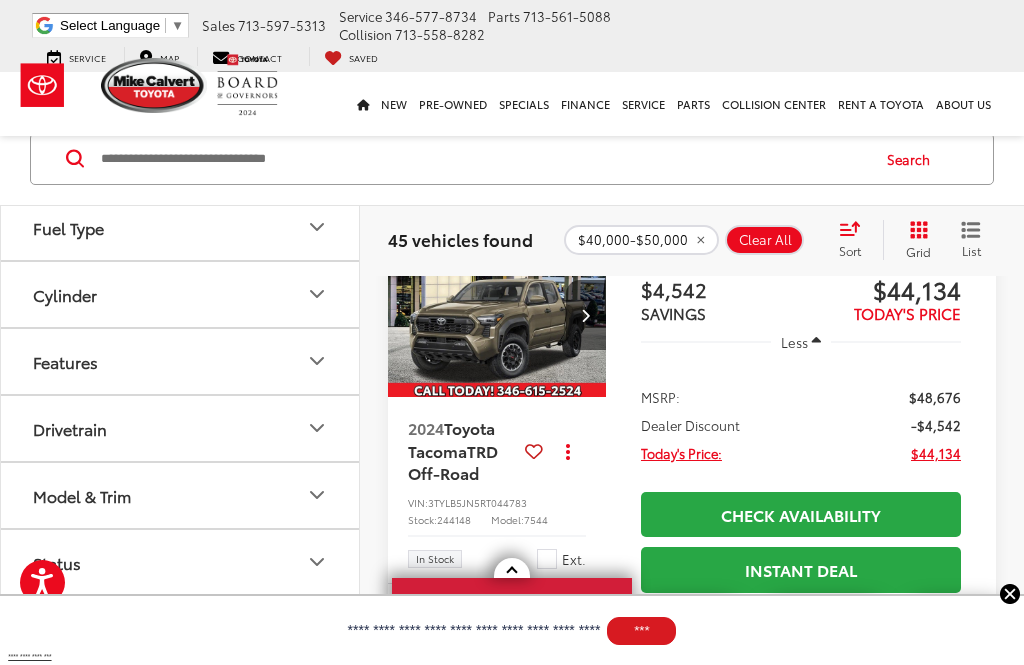 scroll, scrollTop: 664, scrollLeft: 0, axis: vertical 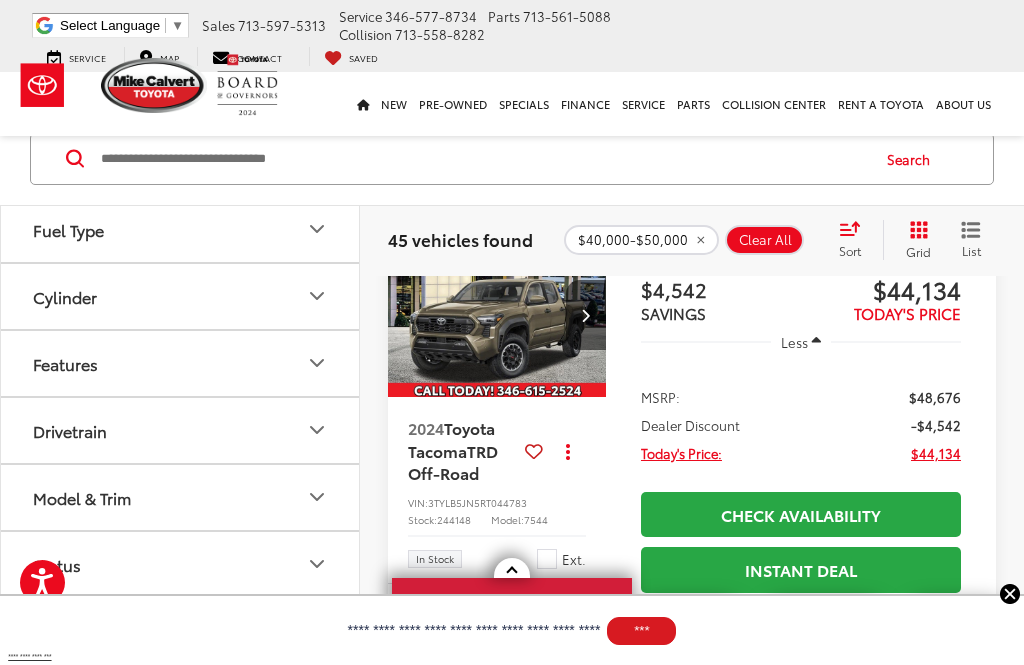 click 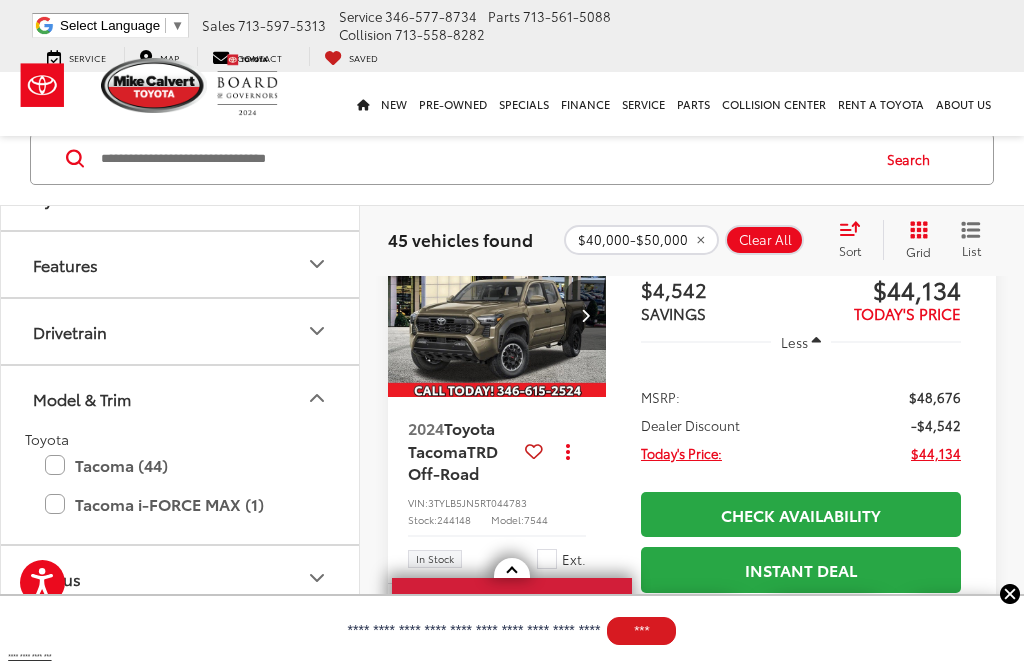 click 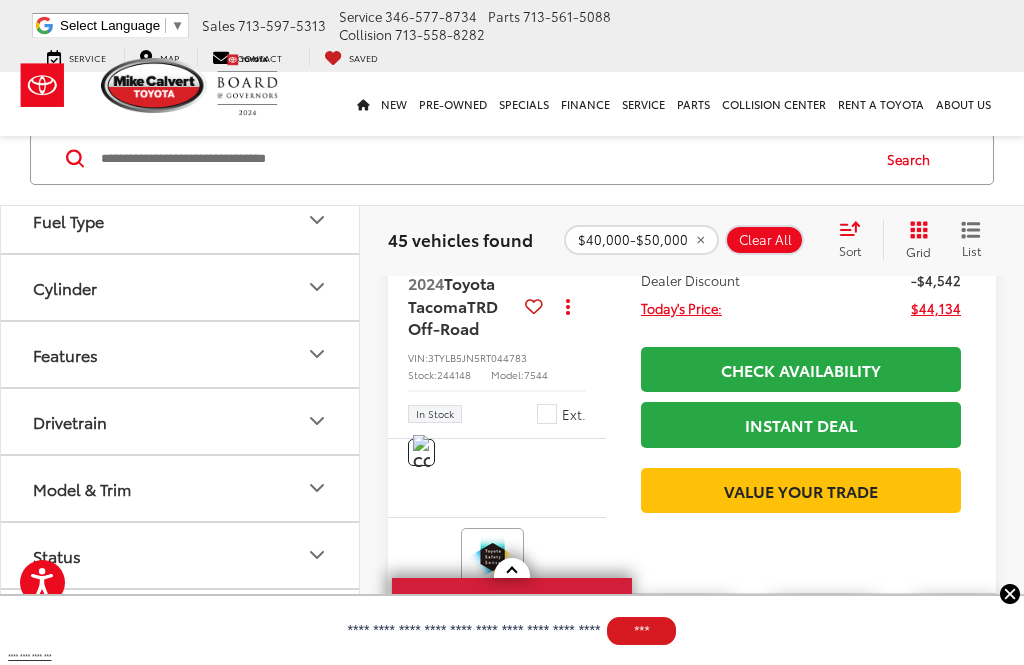 scroll, scrollTop: 351, scrollLeft: 0, axis: vertical 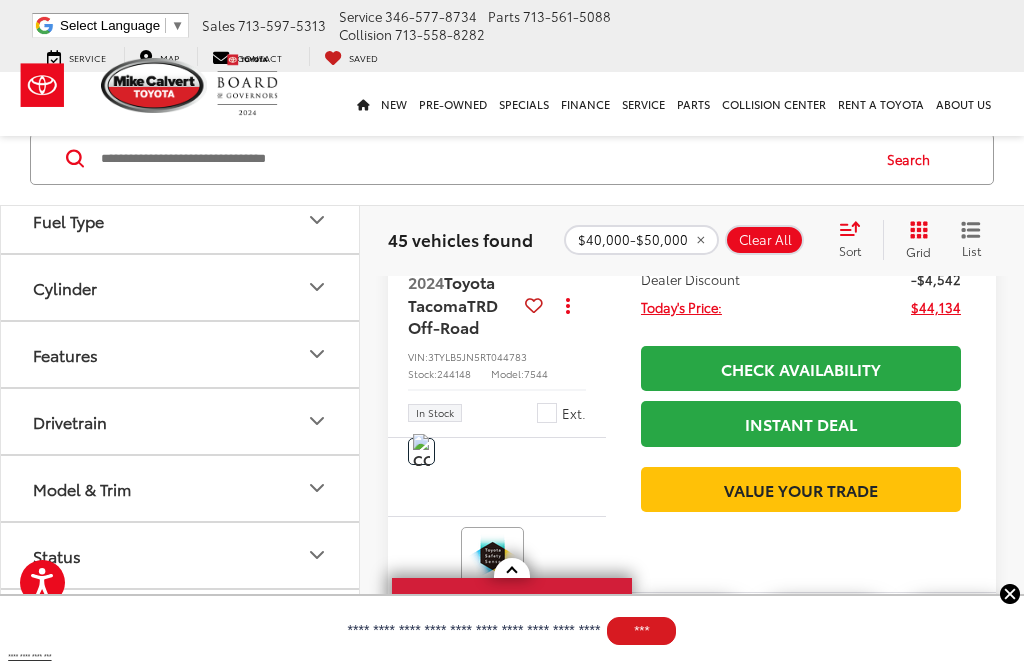 click 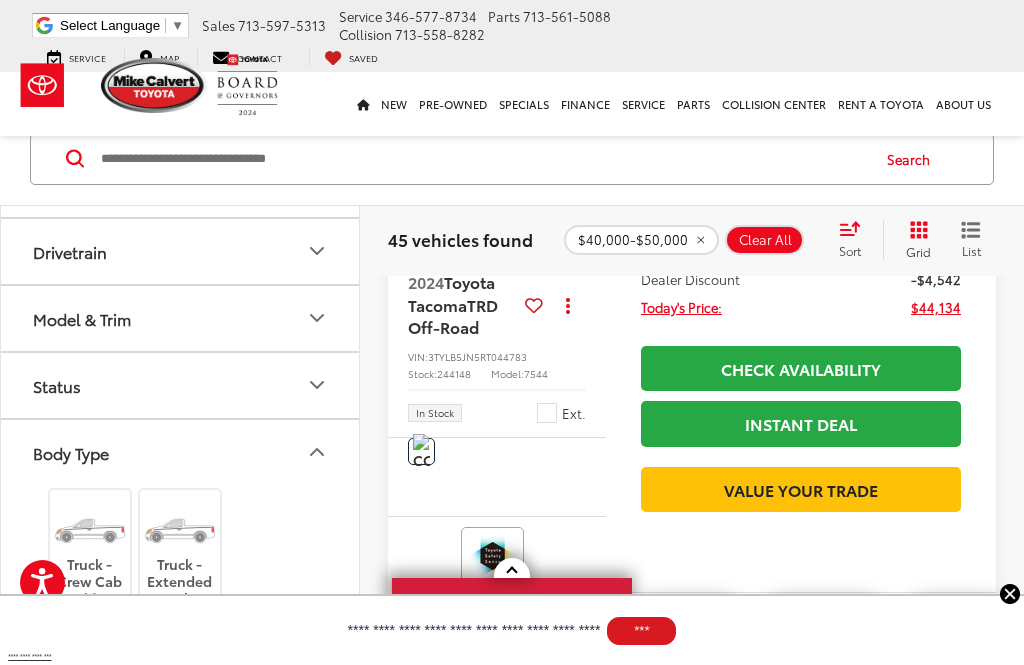 scroll, scrollTop: 841, scrollLeft: 0, axis: vertical 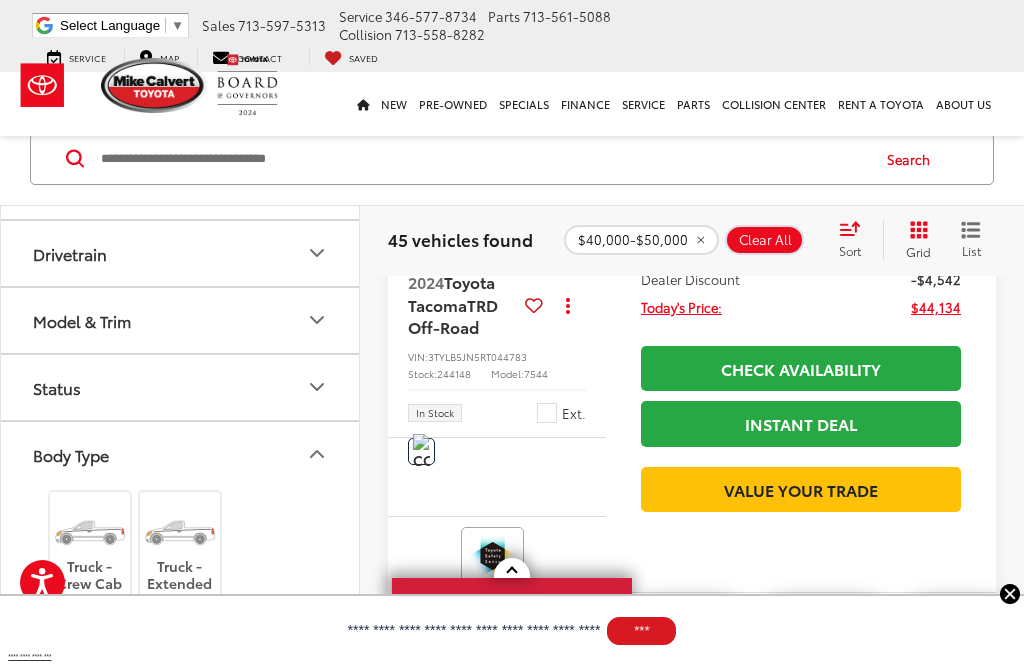click 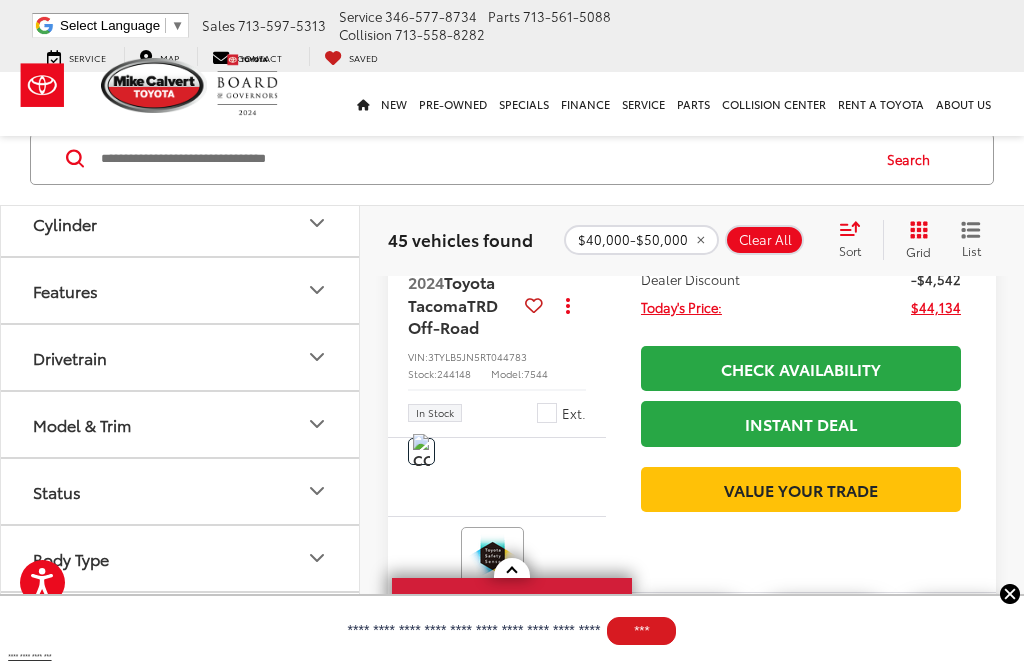 scroll, scrollTop: 673, scrollLeft: 0, axis: vertical 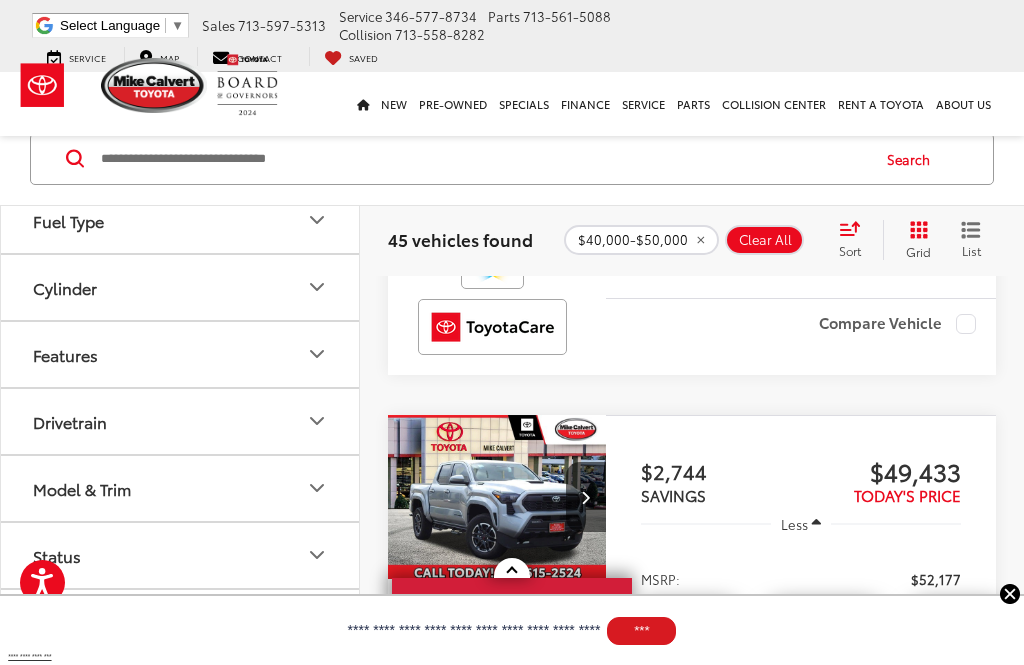 click 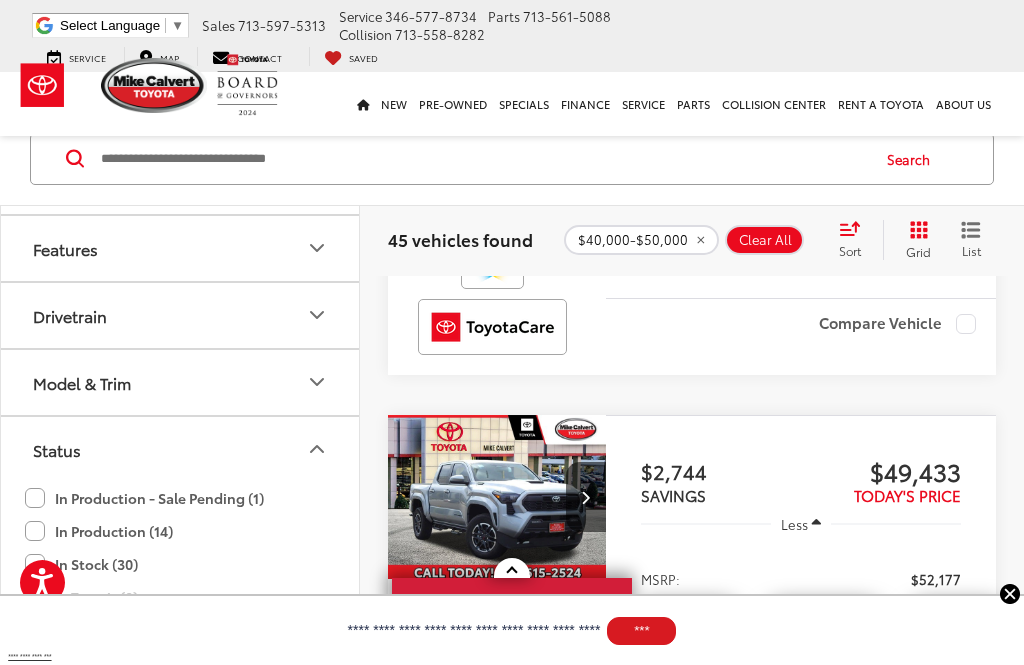 click 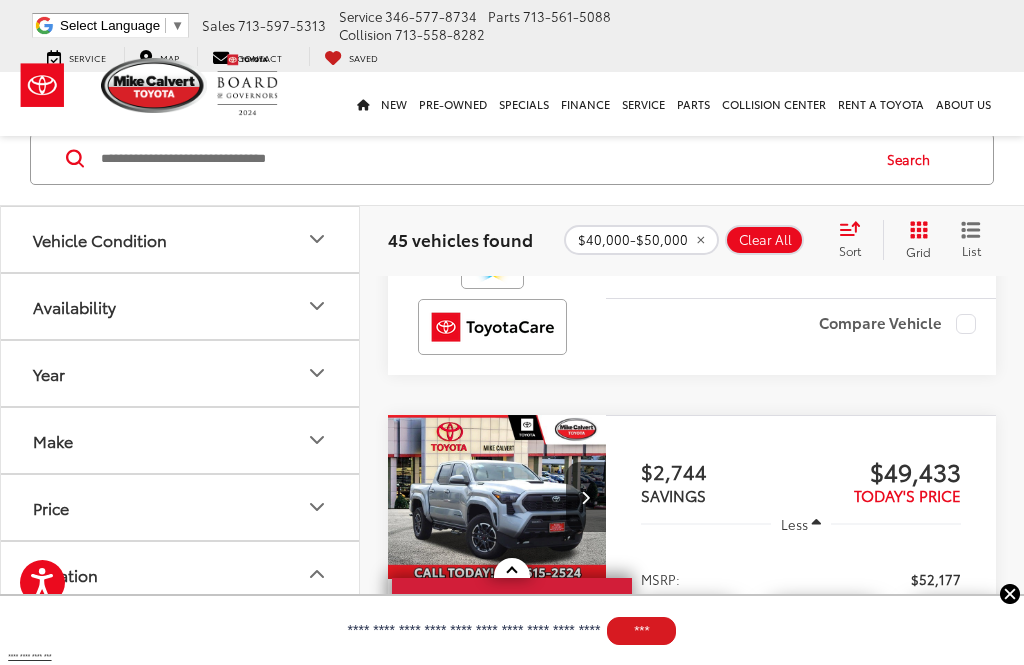 scroll, scrollTop: 0, scrollLeft: 0, axis: both 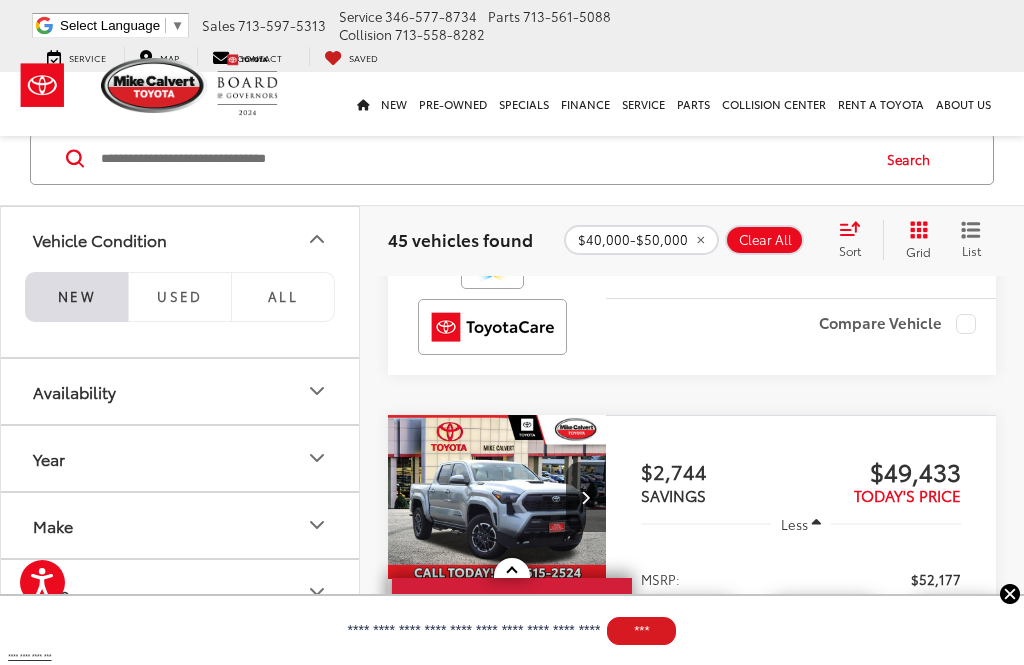 click on "NEW" at bounding box center (76, 297) 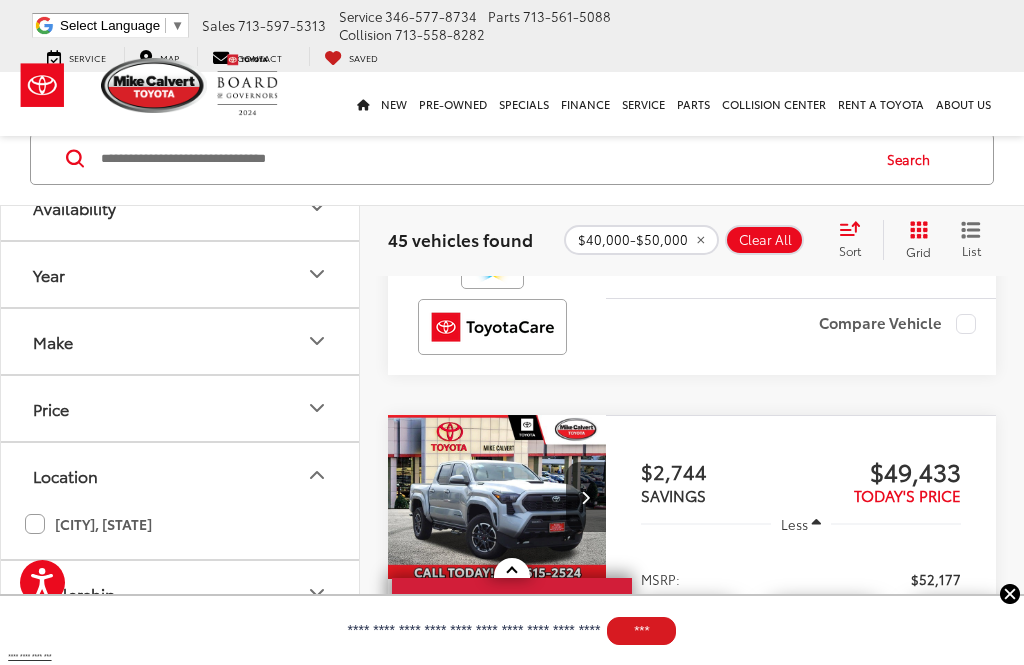 scroll, scrollTop: 139, scrollLeft: 0, axis: vertical 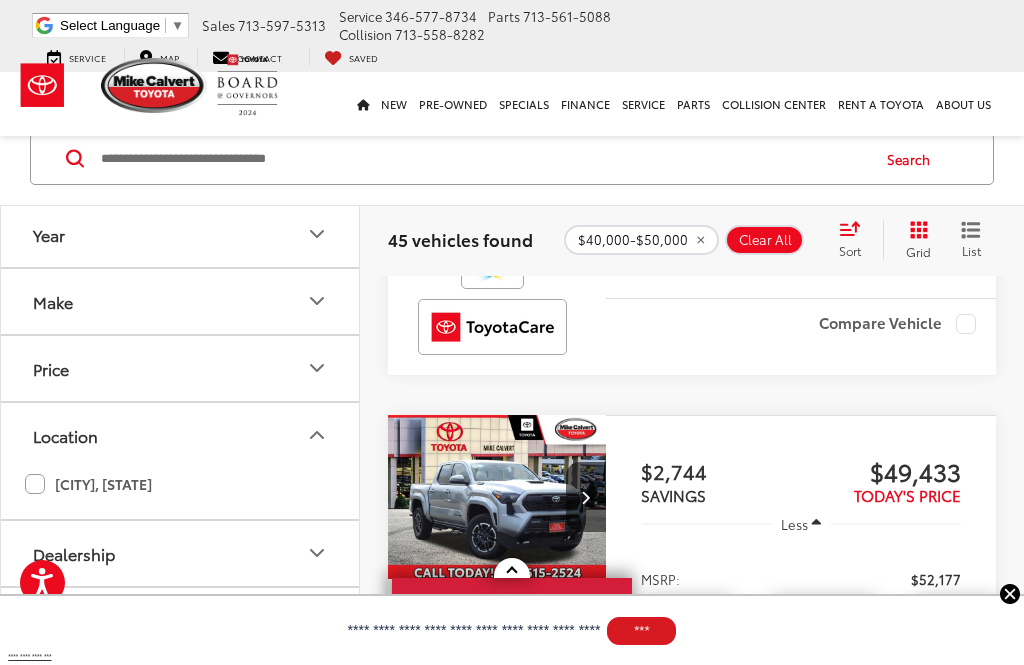 click 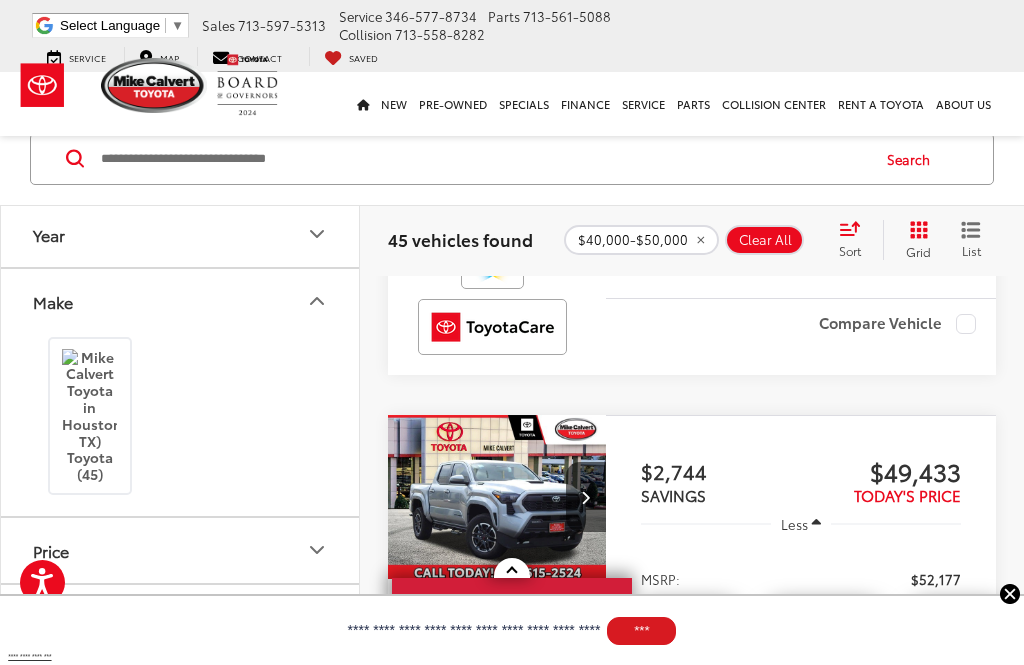 click on "Make" at bounding box center [181, 301] 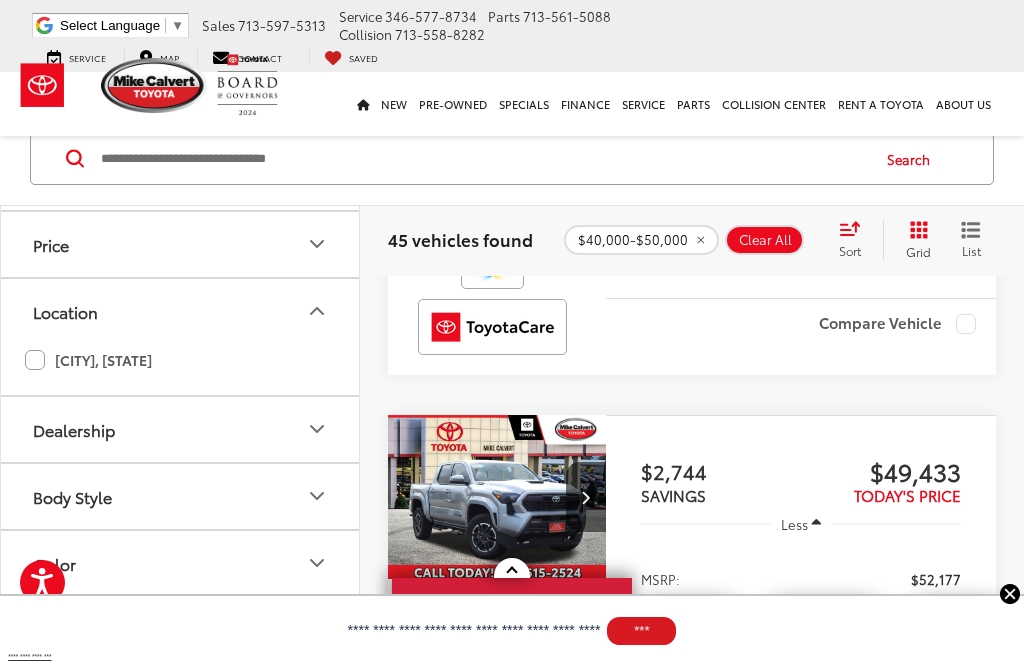 scroll, scrollTop: 316, scrollLeft: 0, axis: vertical 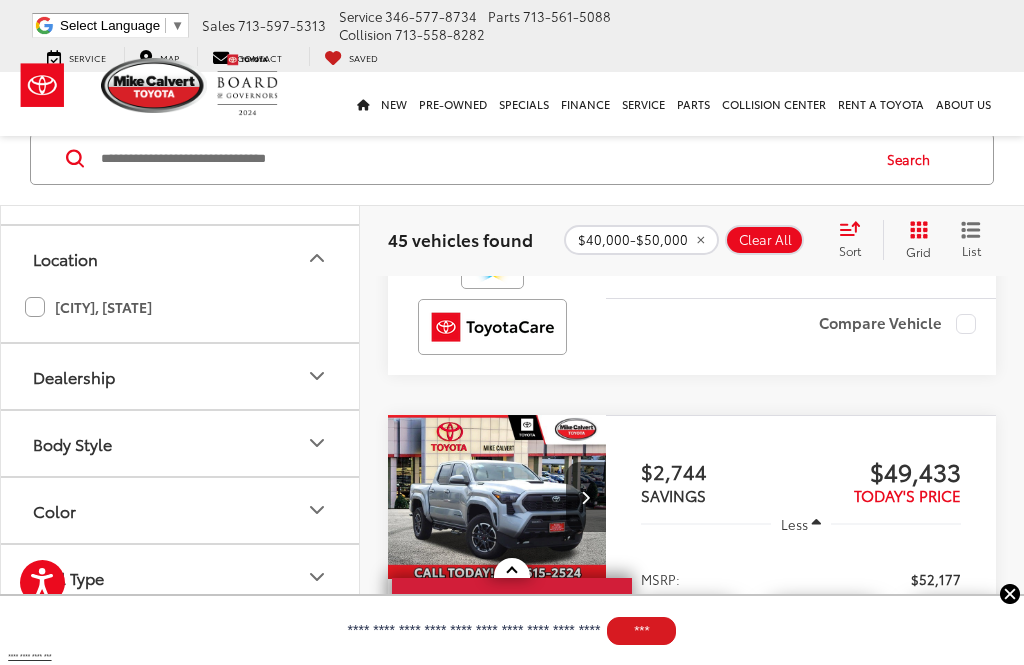 click on "Dealership" at bounding box center (181, 376) 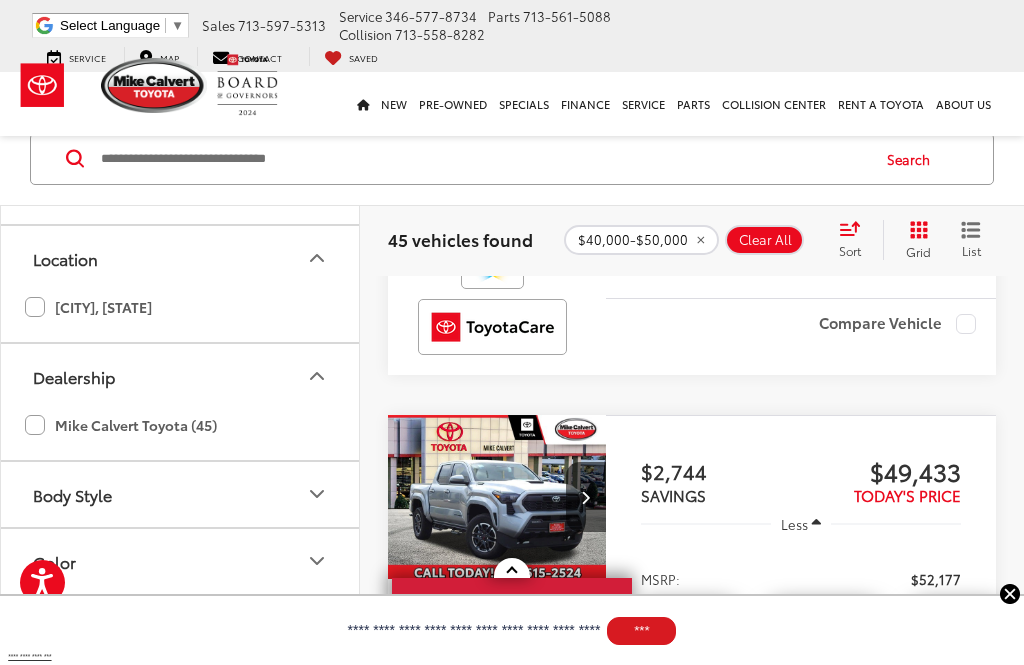 click 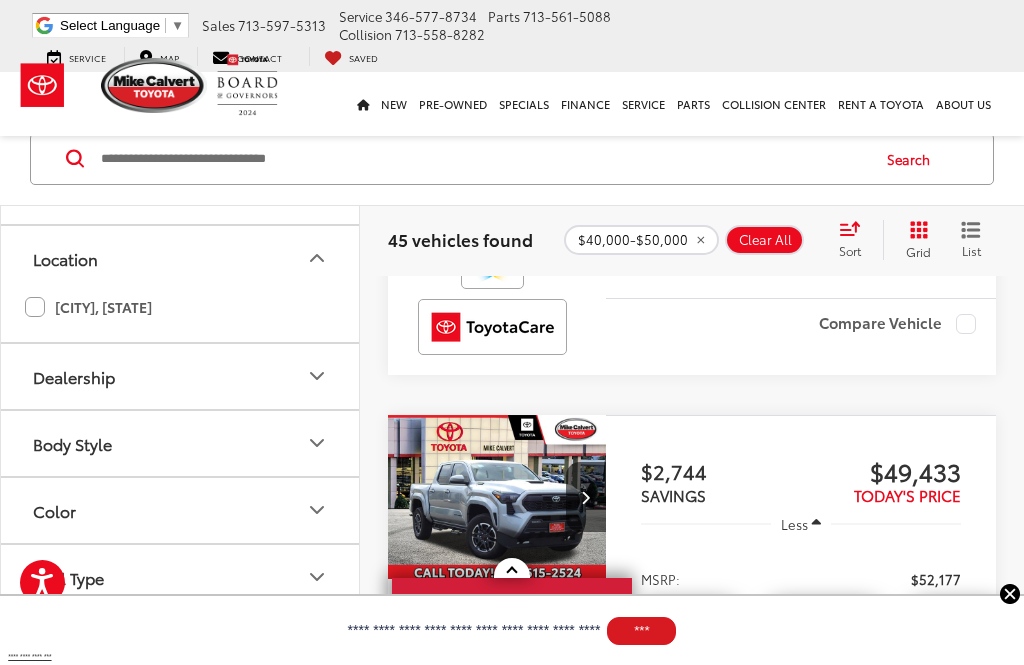 click on "Color" at bounding box center (181, 510) 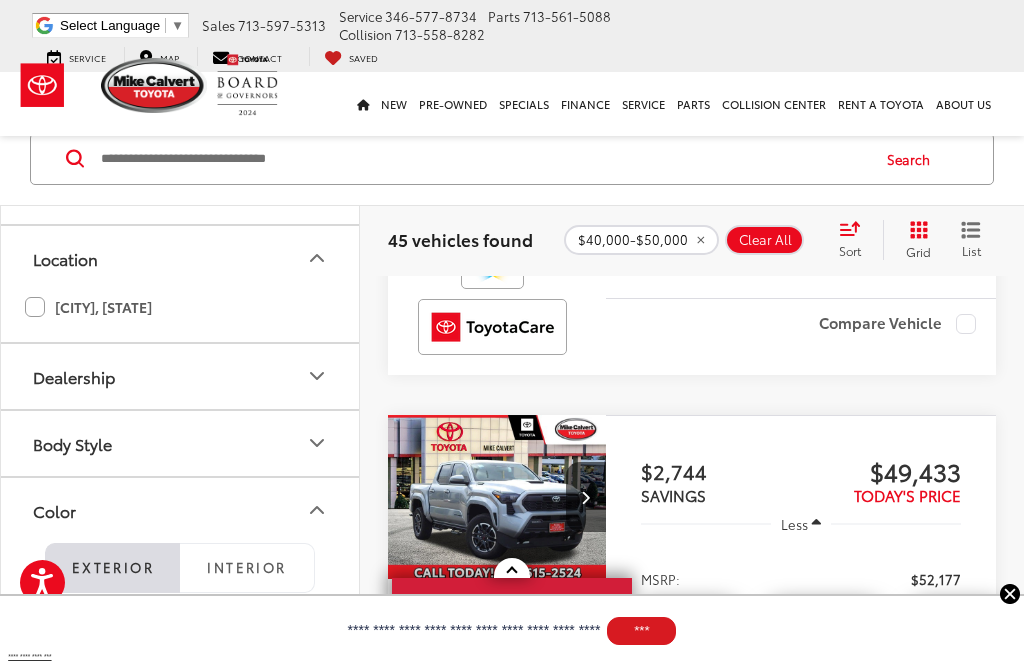 click 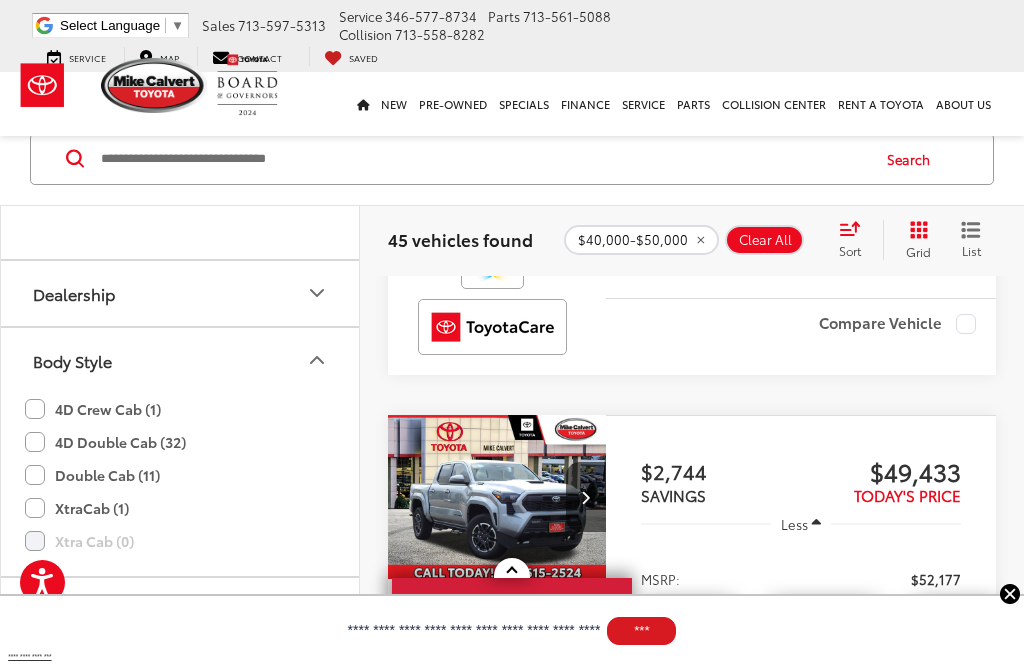 scroll, scrollTop: 457, scrollLeft: 0, axis: vertical 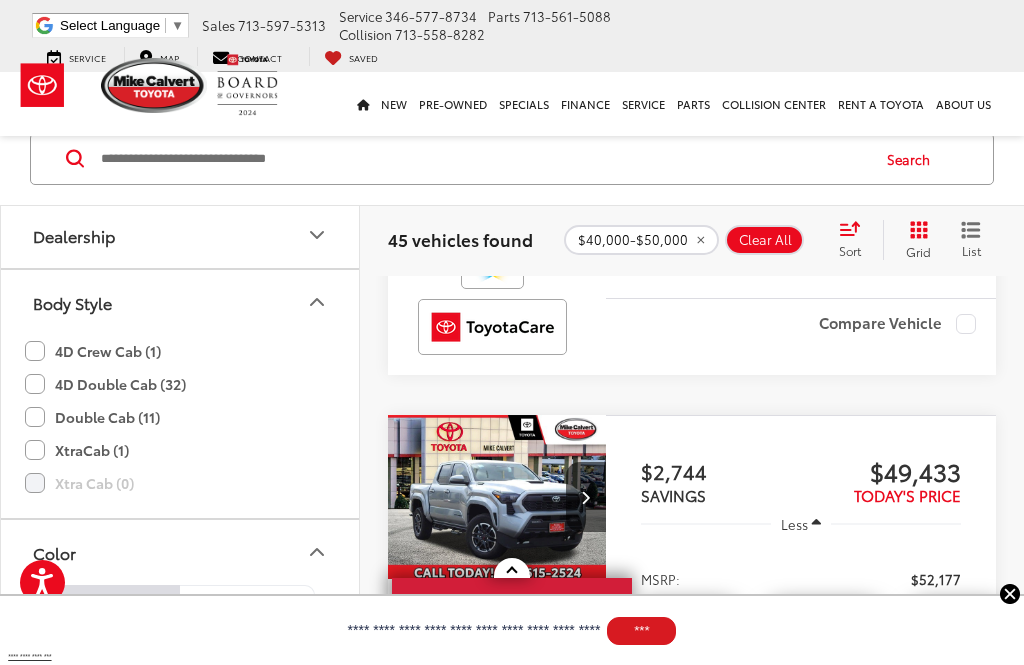 click on "4D Double Cab (32)" 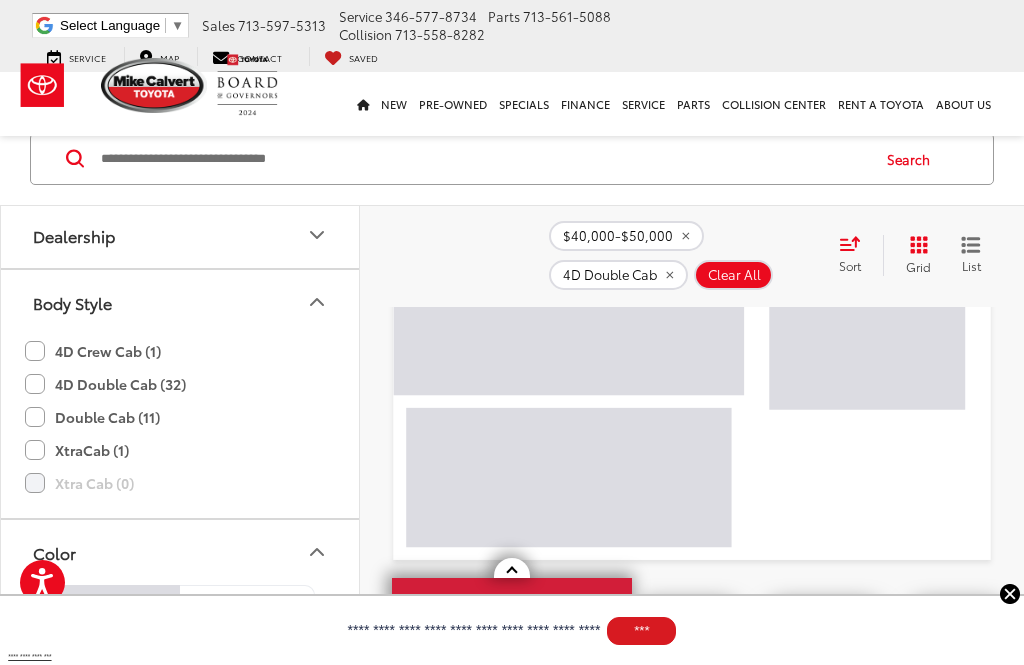 scroll, scrollTop: 158, scrollLeft: 0, axis: vertical 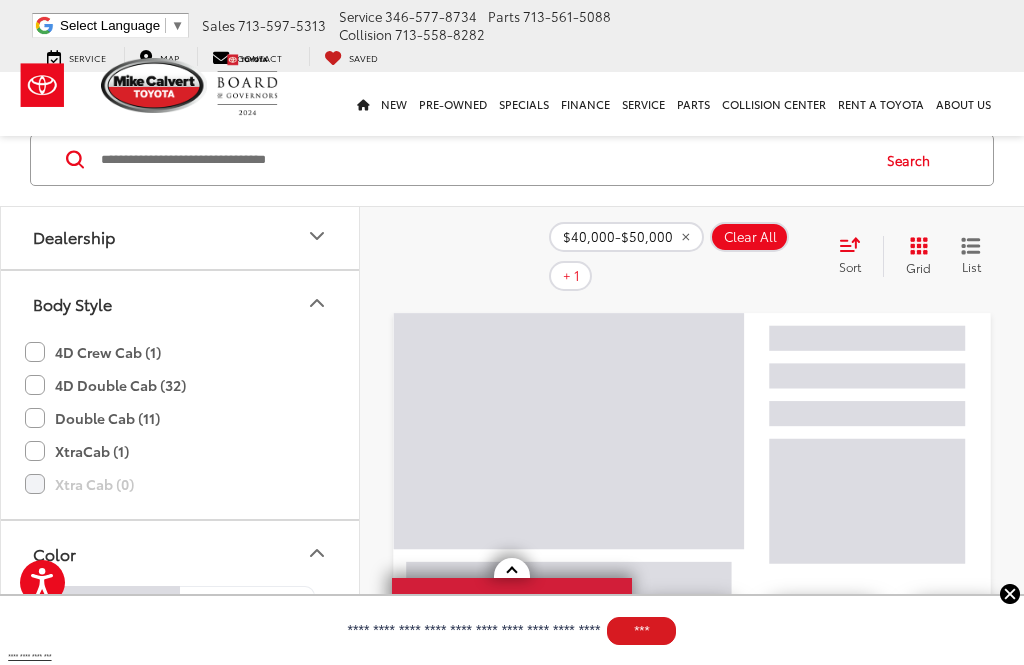 click on "Body Style" at bounding box center (181, 303) 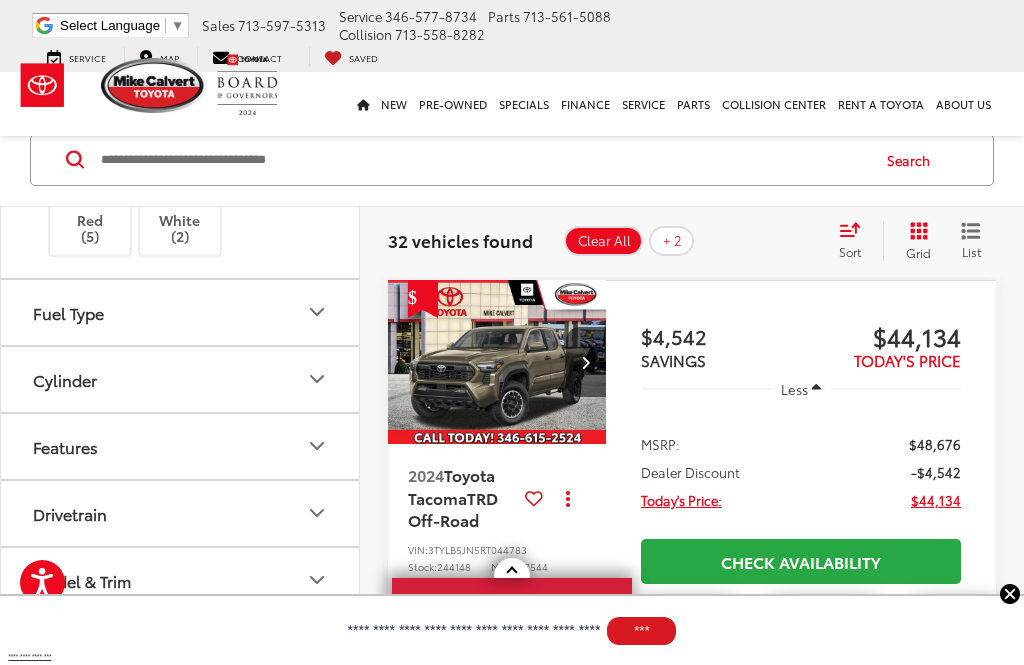 scroll, scrollTop: 884, scrollLeft: 0, axis: vertical 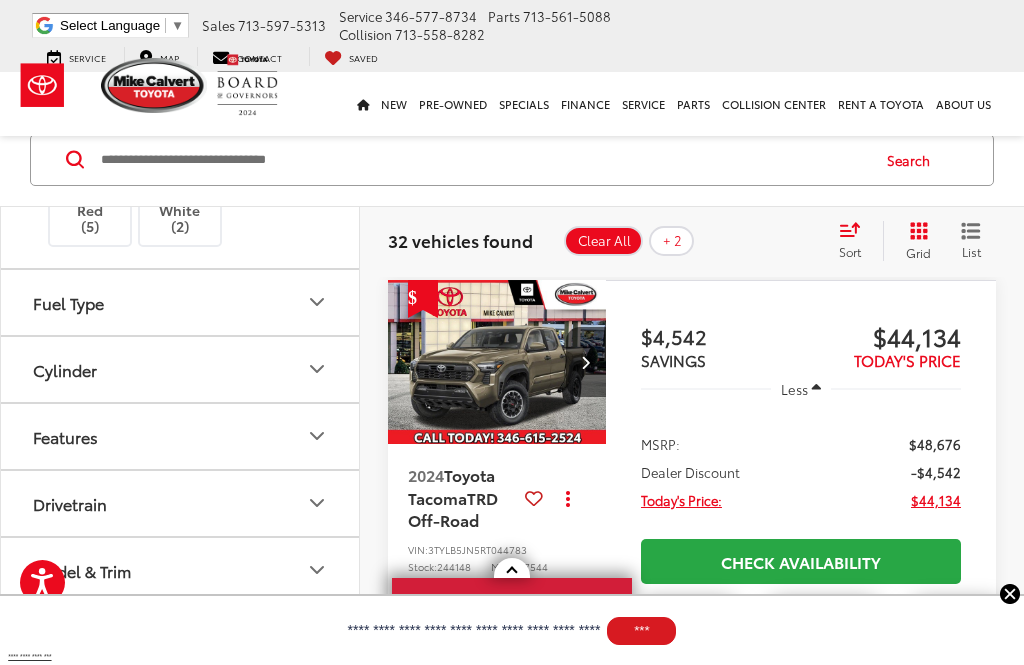 click 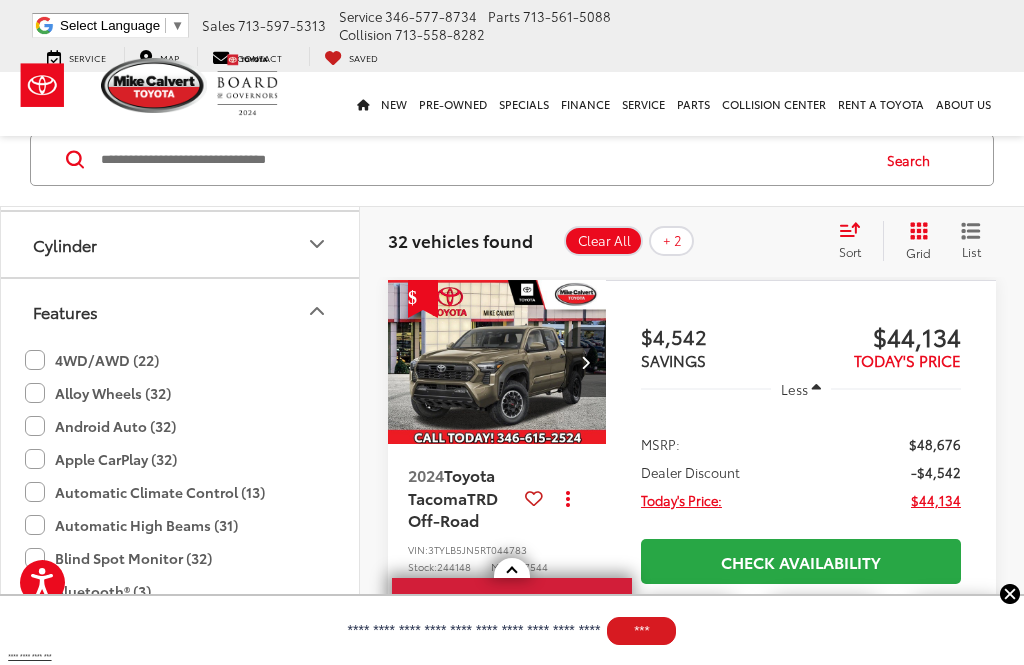 scroll, scrollTop: 1010, scrollLeft: 0, axis: vertical 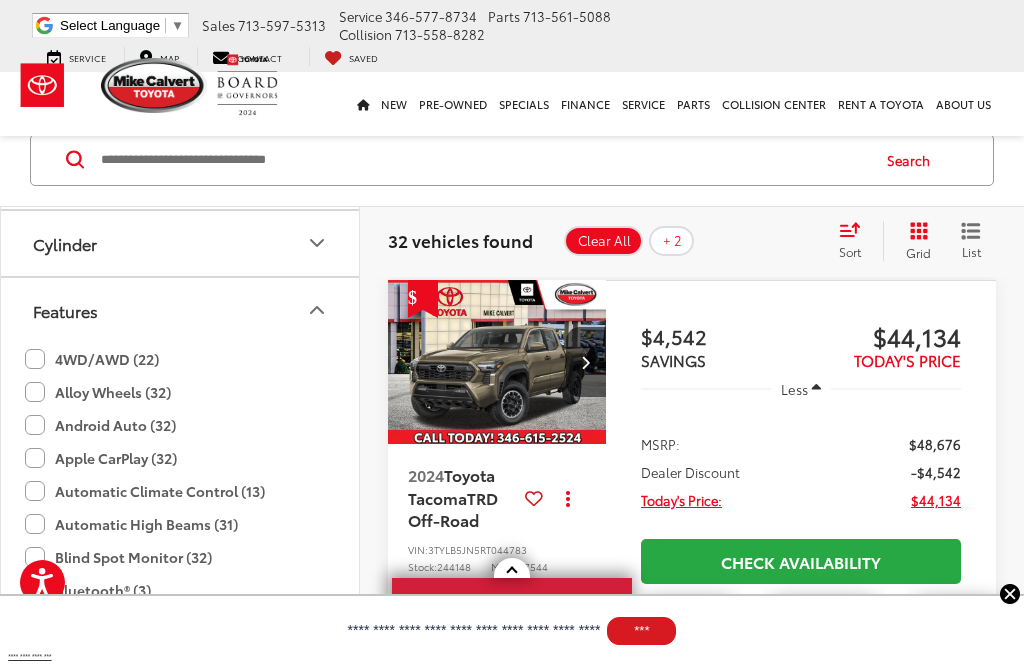 click on "4WD/AWD (22)" 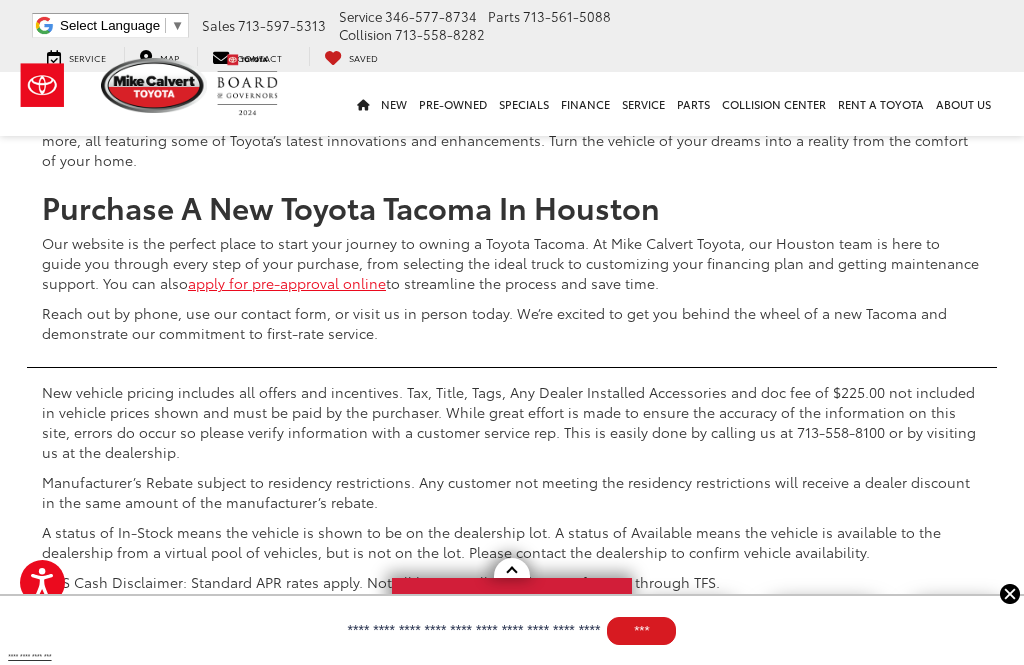 scroll, scrollTop: 8917, scrollLeft: 0, axis: vertical 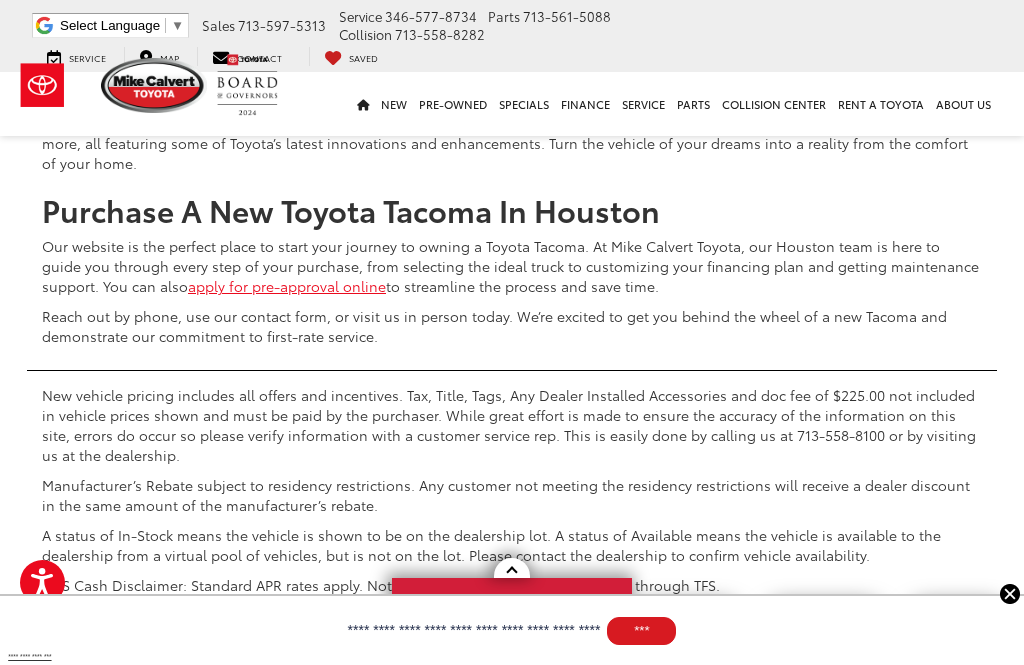 click on "2" at bounding box center (728, -338) 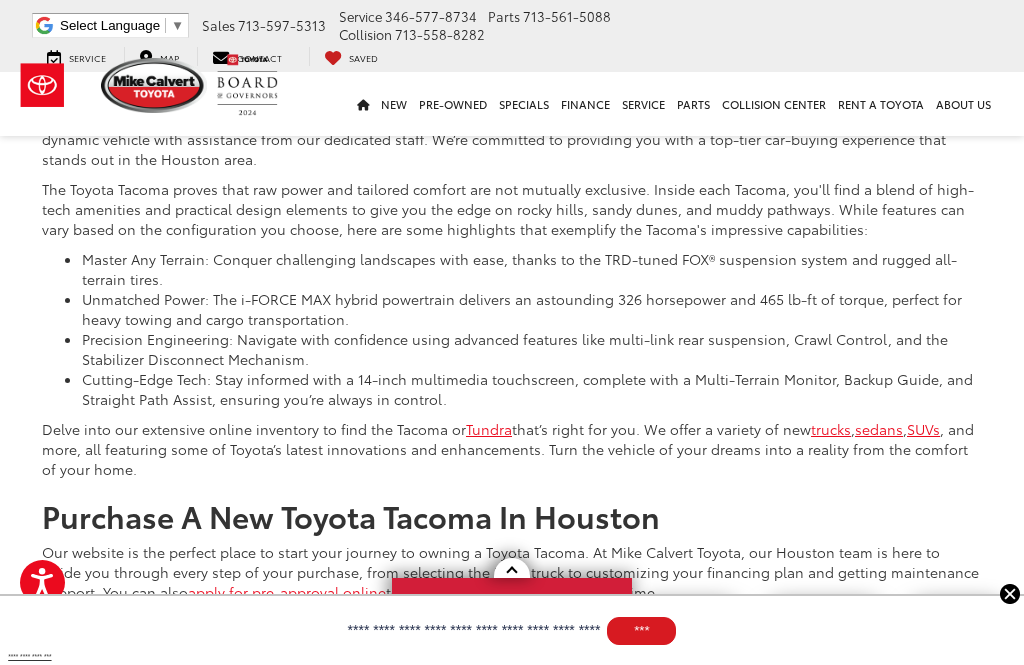 scroll, scrollTop: 7439, scrollLeft: 0, axis: vertical 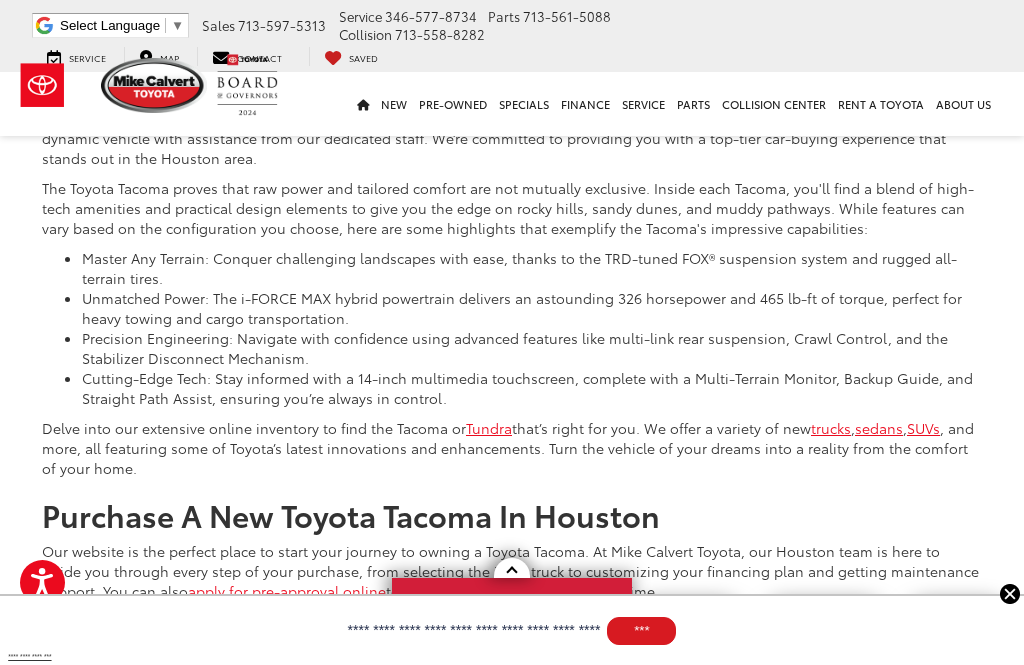 click on "1" at bounding box center [699, -34] 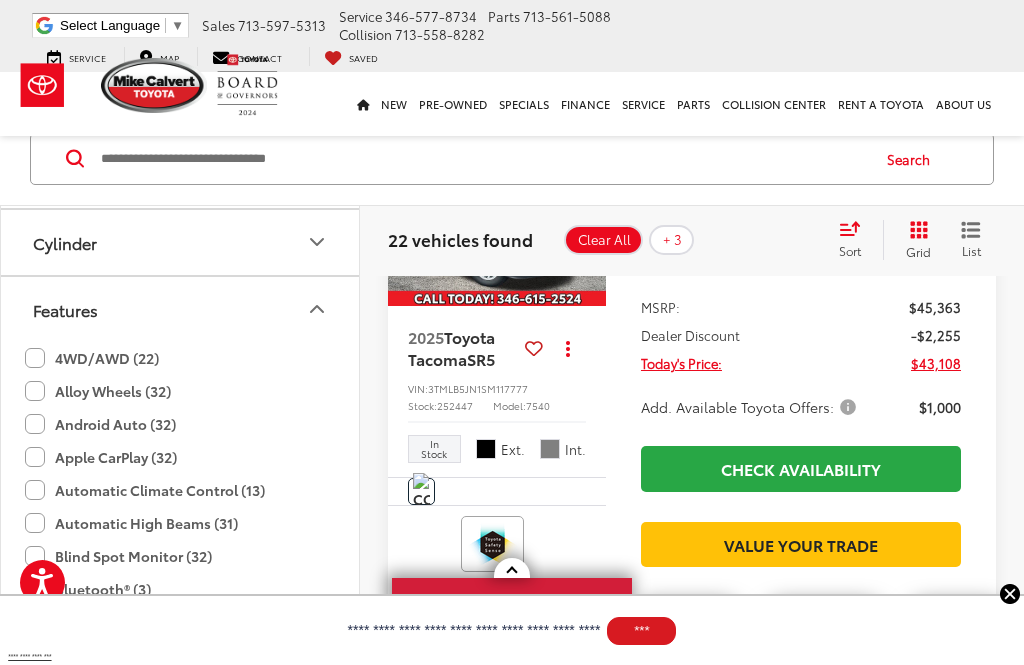 scroll, scrollTop: 0, scrollLeft: 0, axis: both 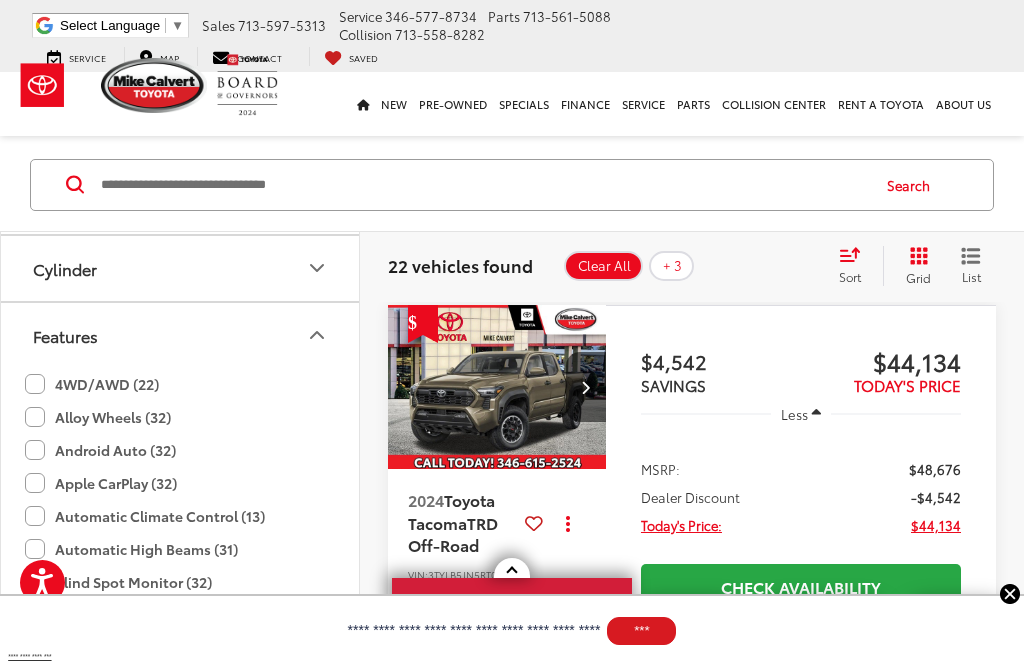 click on "Toyota Tacoma" at bounding box center (451, 510) 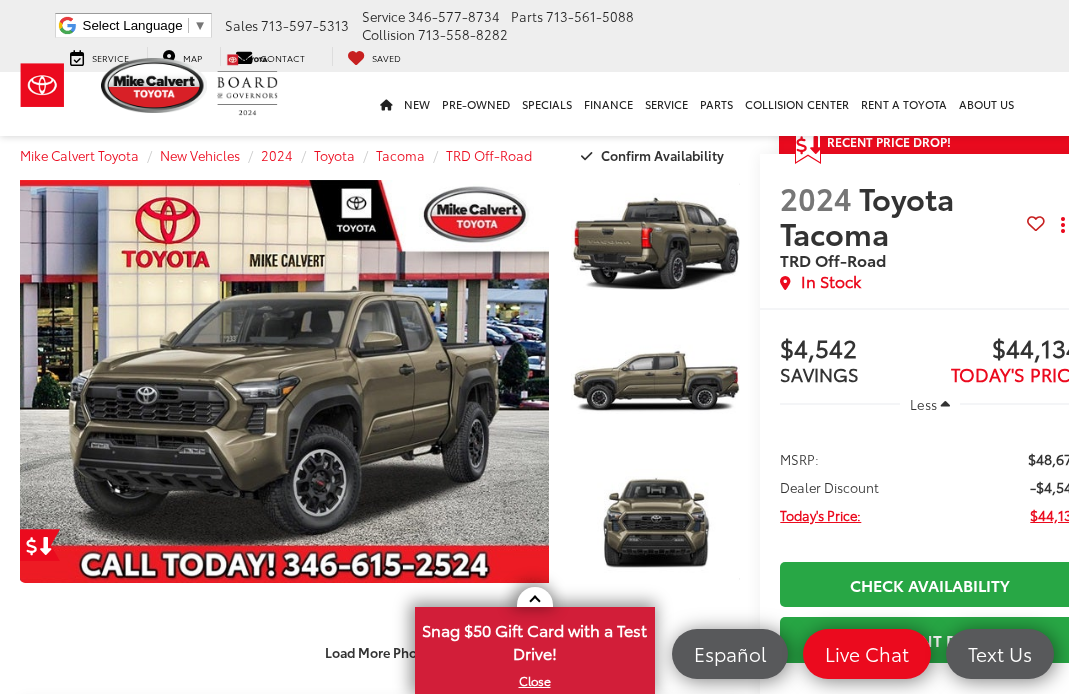 scroll, scrollTop: 508, scrollLeft: 0, axis: vertical 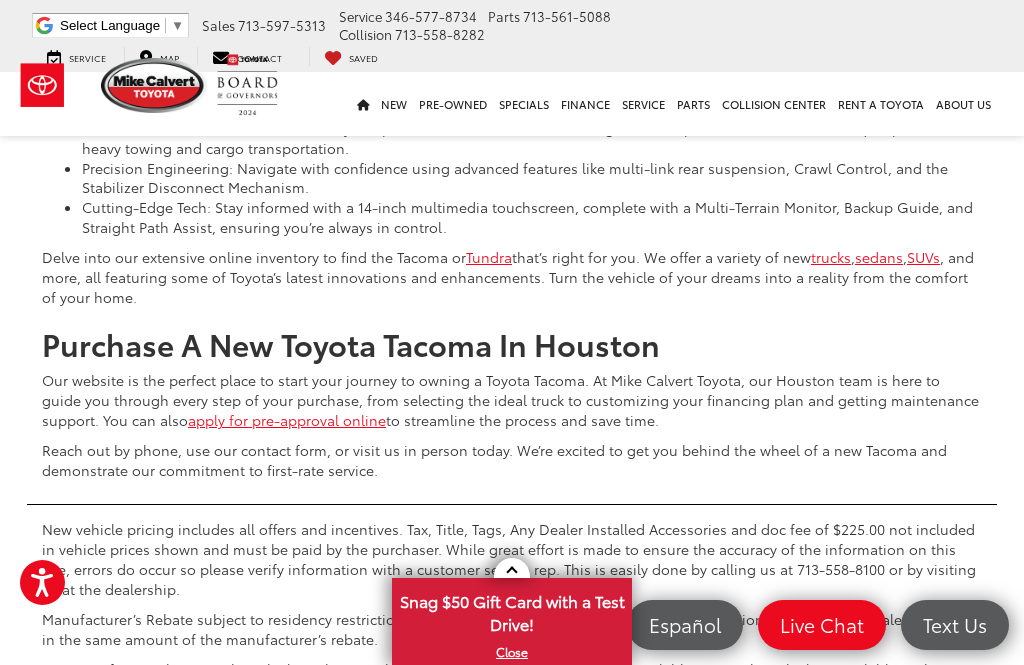 click on "2" at bounding box center (728, -204) 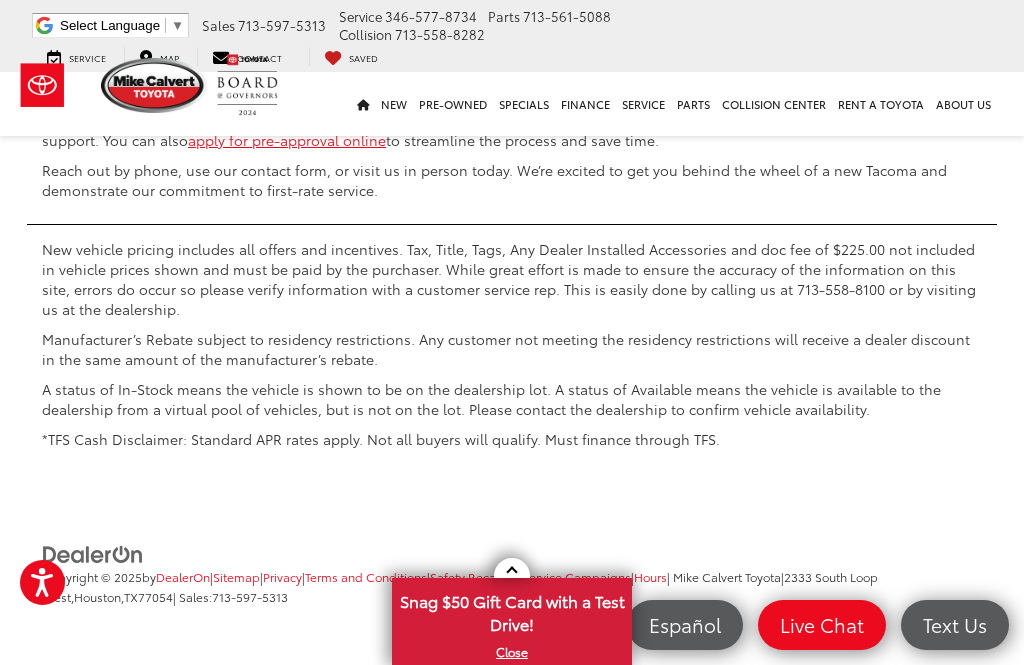 click on "Accessibility Screen-Reader Guide, Feedback, and Issue Reporting | New window
Mike Calvert Toyota
Select Language ​ ▼
Sales
713-597-5313
Service
346-577-8734
Parts
713-561-5088
Collision
713-558-8282
2333 South Loop West
Houston, TX 77054
Service
Map
Contact
Saved
Saved
Mike Calvert Toyota
Saved
Directions
New
New
New Tundra Inventory
Schedule Test Drive
Model Research
Toyota Reviews
Toyota Comparisons
Commercial Truck Center
New 4Runner i-FORCE MAX Inventory
Pre-Owned
Pre-Owned
Toyota Certified Pre-Owned Vehicles" at bounding box center [512, -1946] 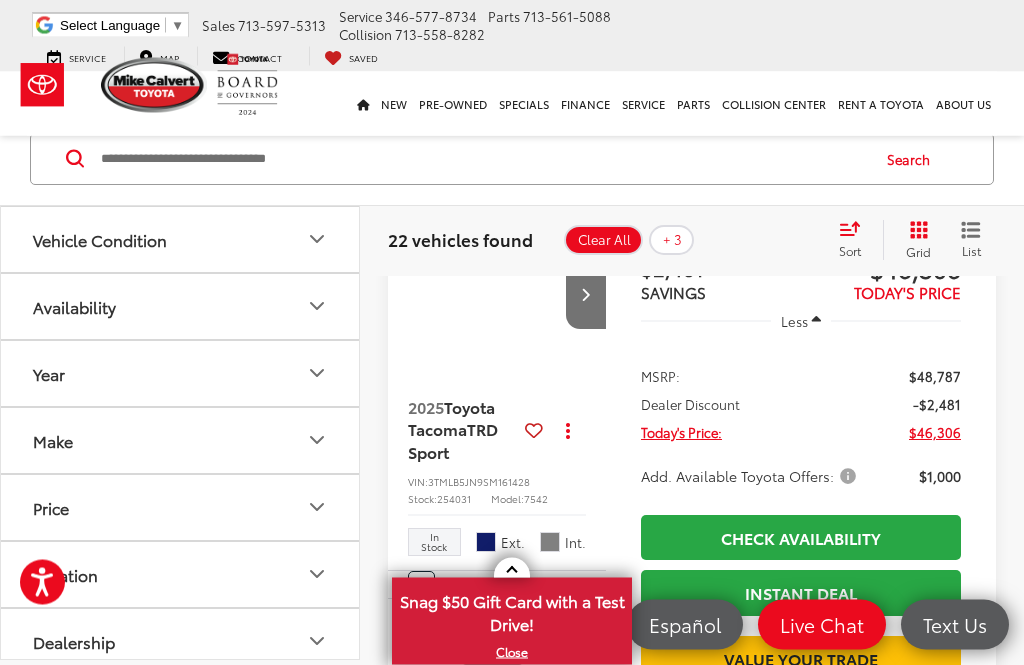 scroll, scrollTop: 1615, scrollLeft: 0, axis: vertical 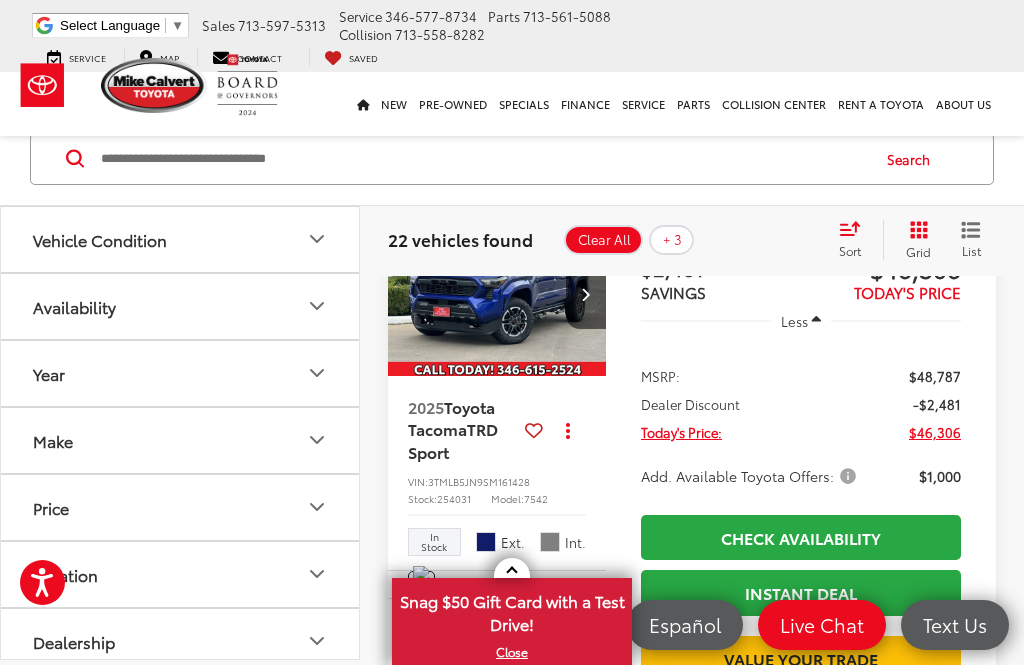 click on "Toyota Tacoma" at bounding box center [451, 417] 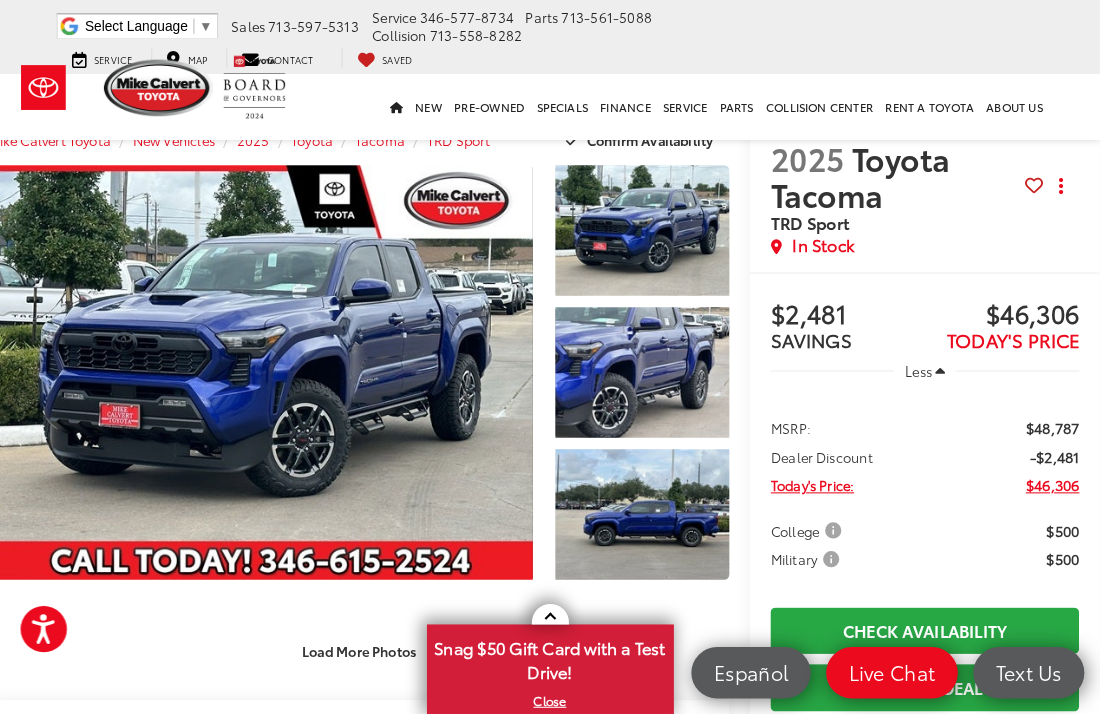 scroll, scrollTop: 19, scrollLeft: 15, axis: both 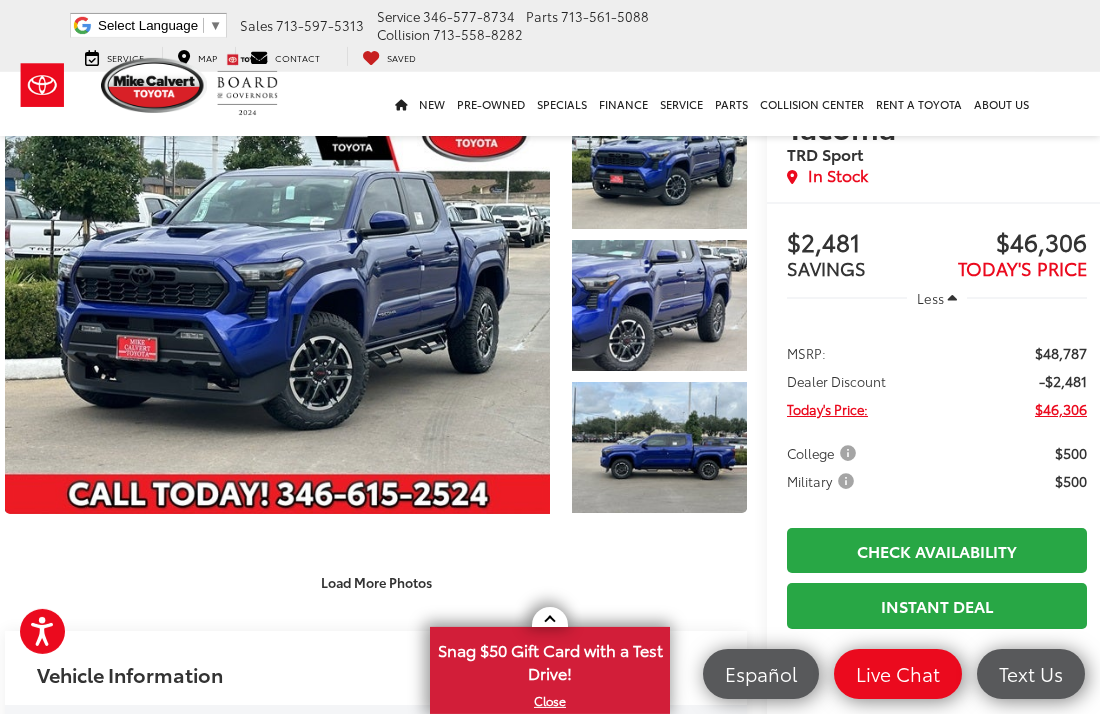 click at bounding box center [659, 447] 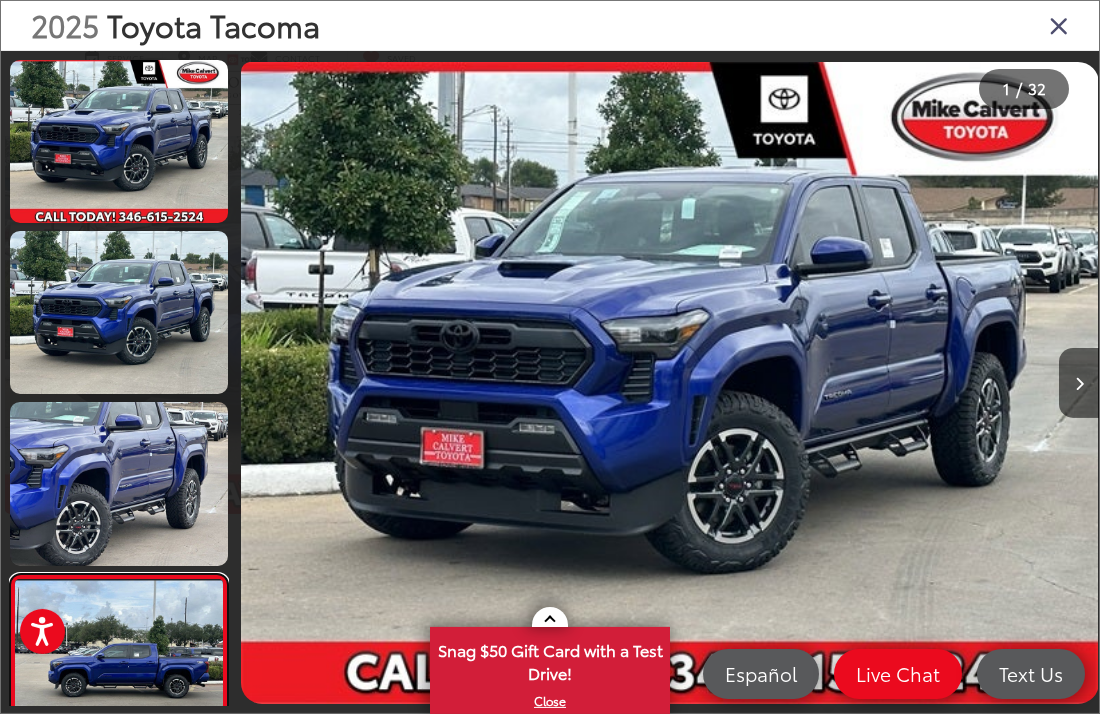 scroll, scrollTop: 0, scrollLeft: 918, axis: horizontal 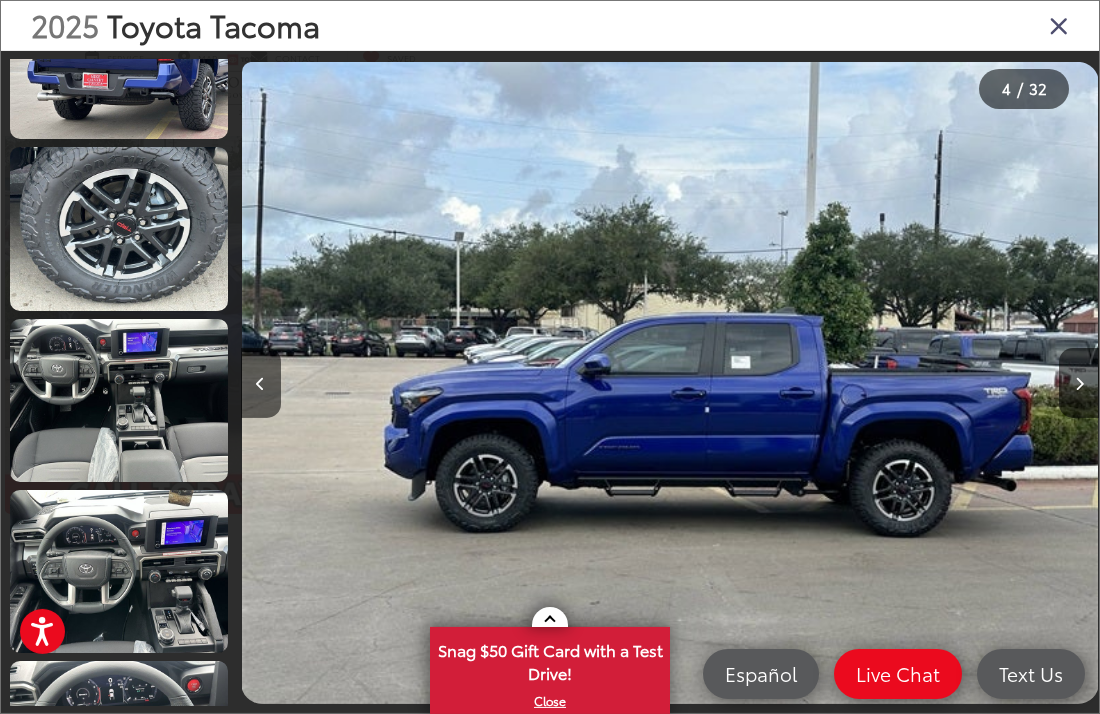 click at bounding box center [1059, 25] 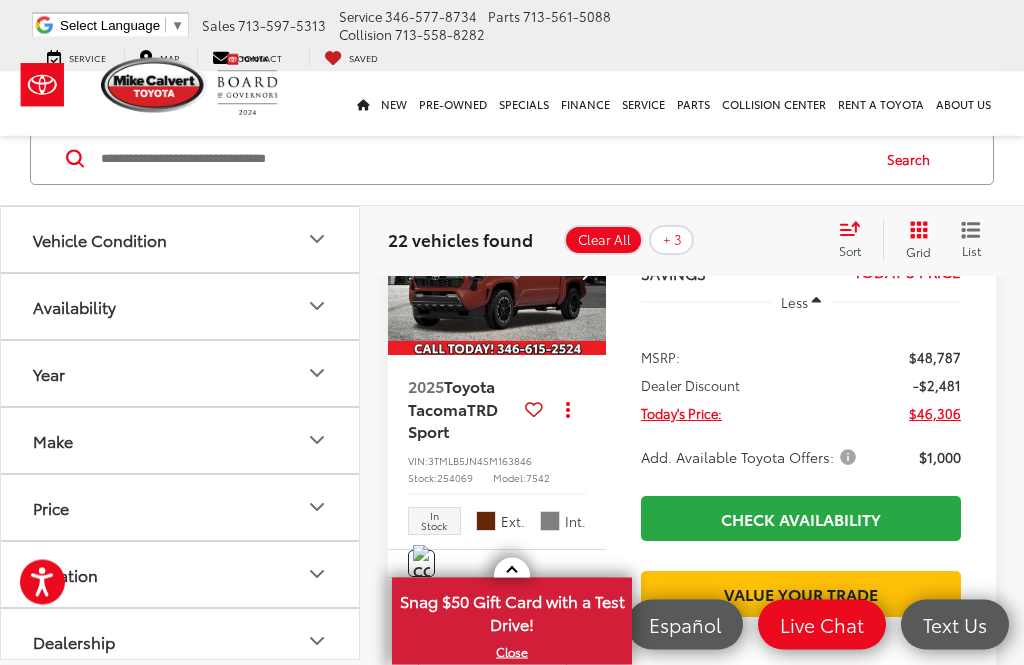scroll, scrollTop: 823, scrollLeft: 0, axis: vertical 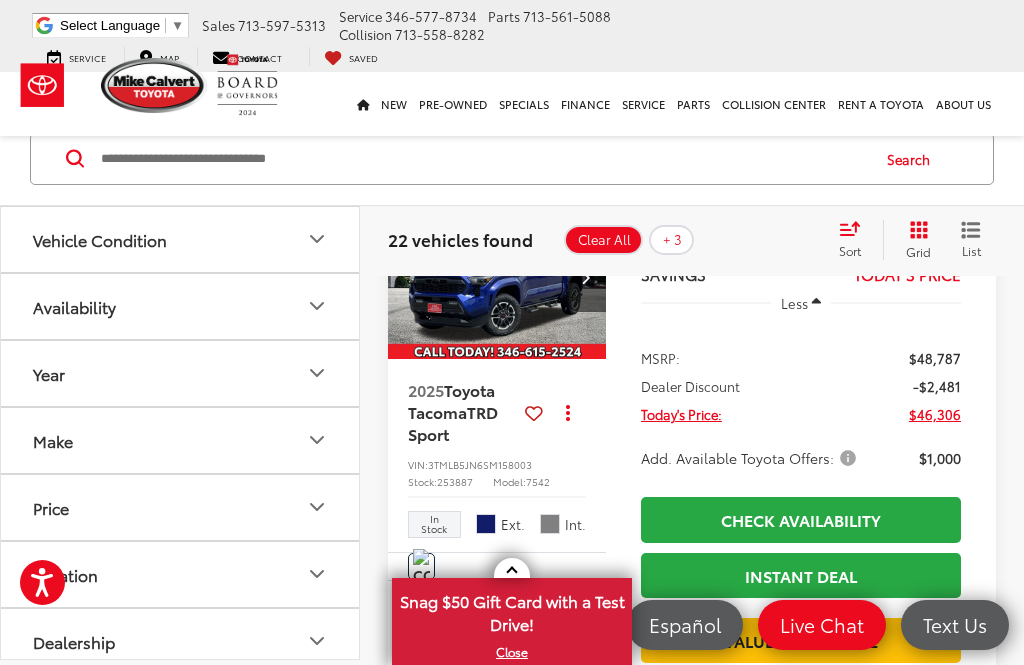 click on "Toyota Tacoma" at bounding box center [451, 400] 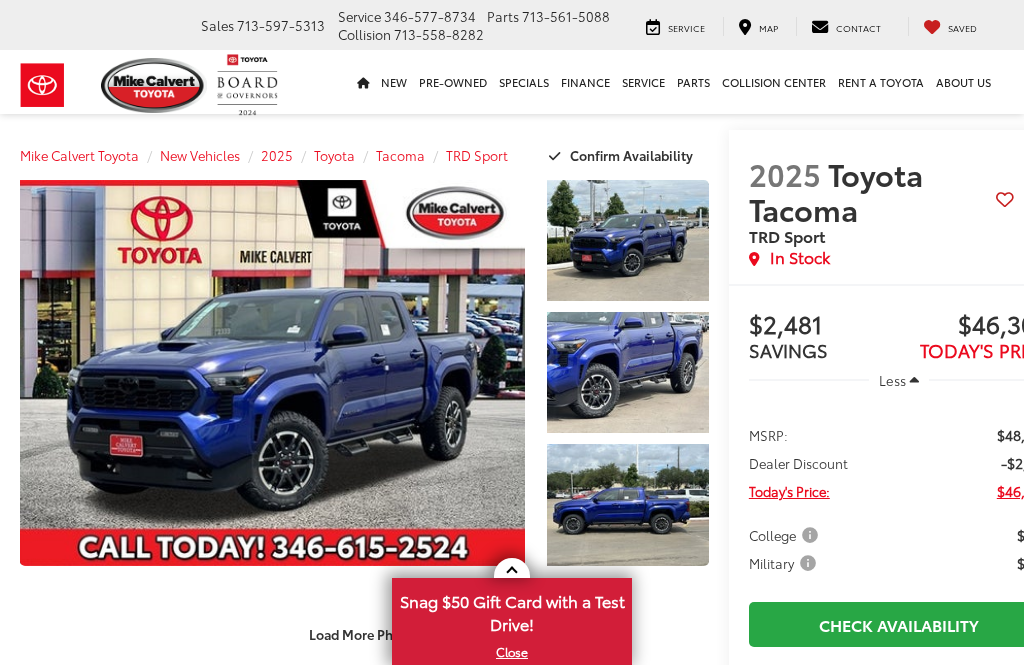 click at bounding box center (628, 504) 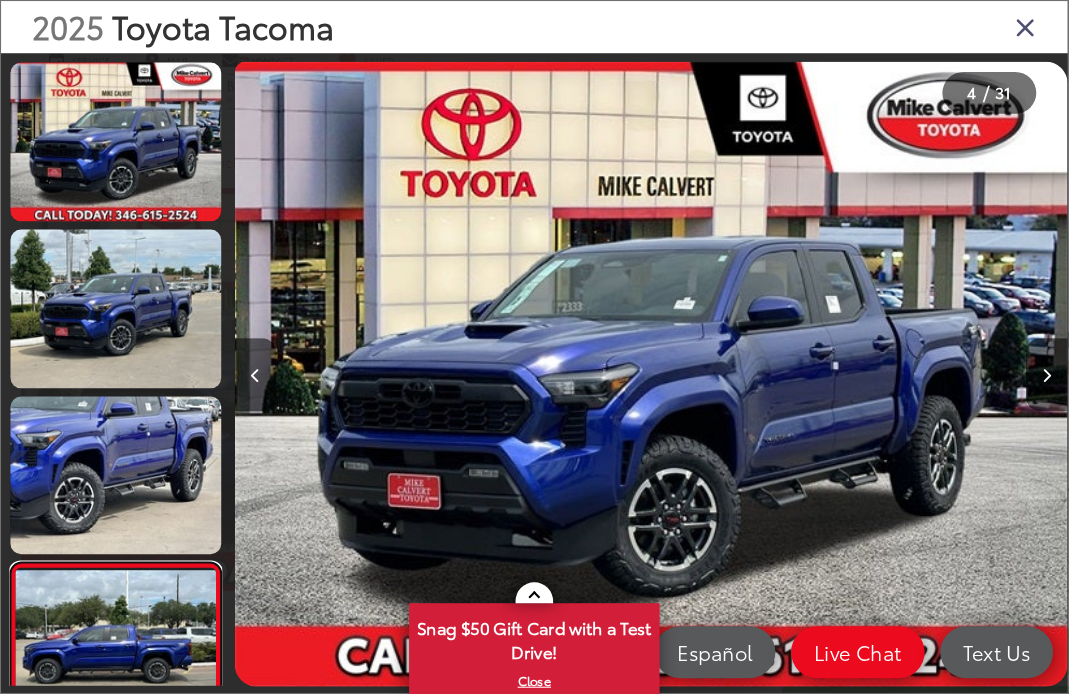 scroll, scrollTop: 4, scrollLeft: 0, axis: vertical 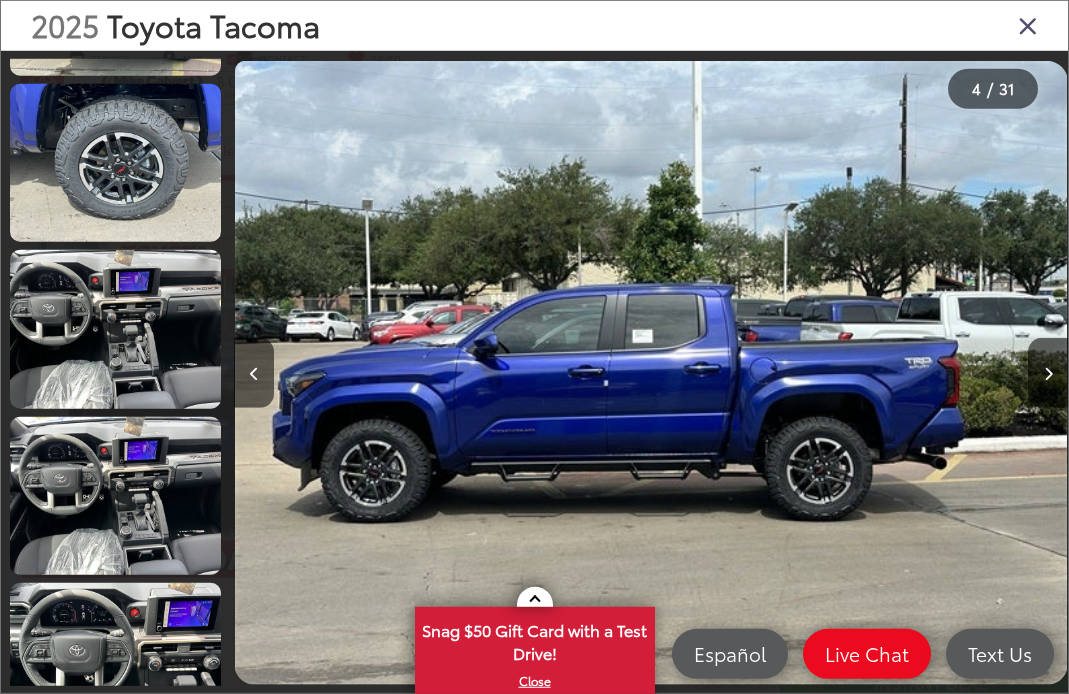 click at bounding box center (1028, 25) 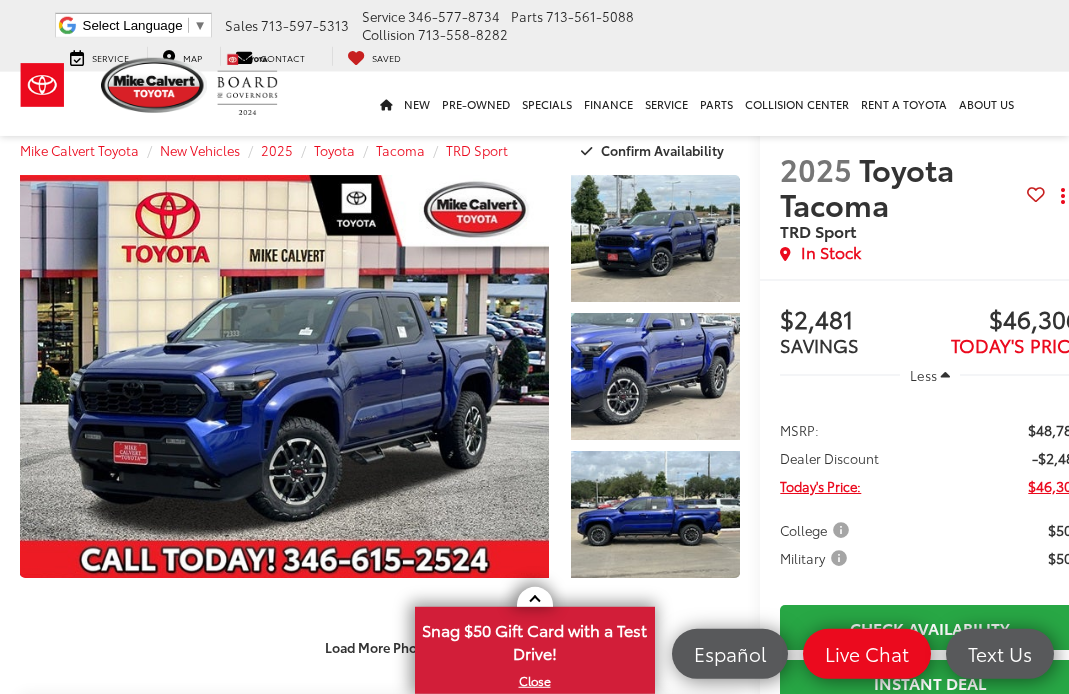 scroll, scrollTop: 0, scrollLeft: 0, axis: both 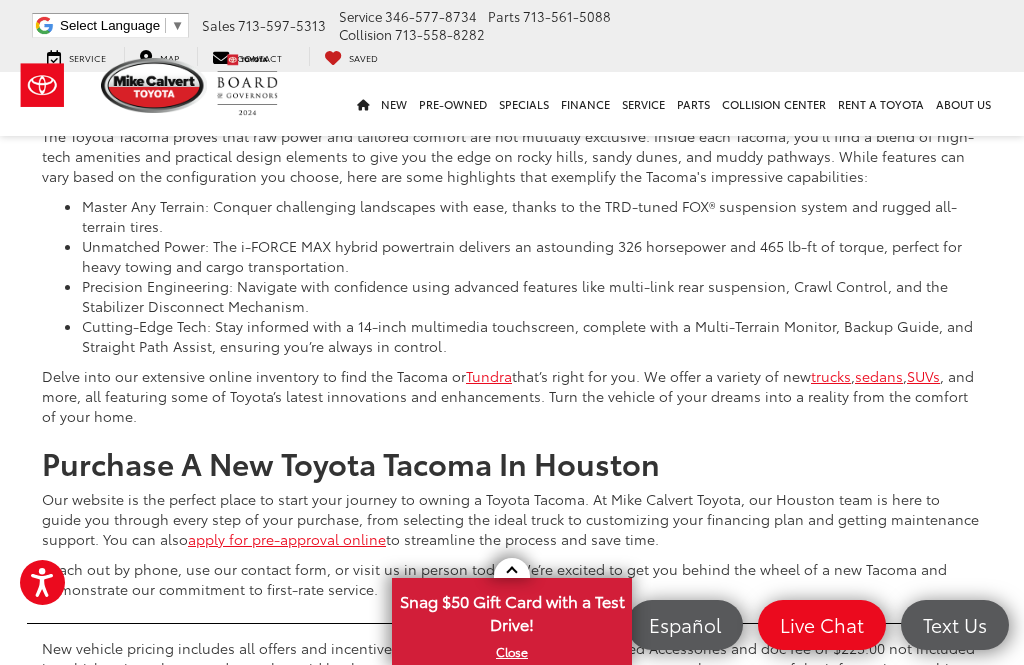 click on "1" at bounding box center [699, -86] 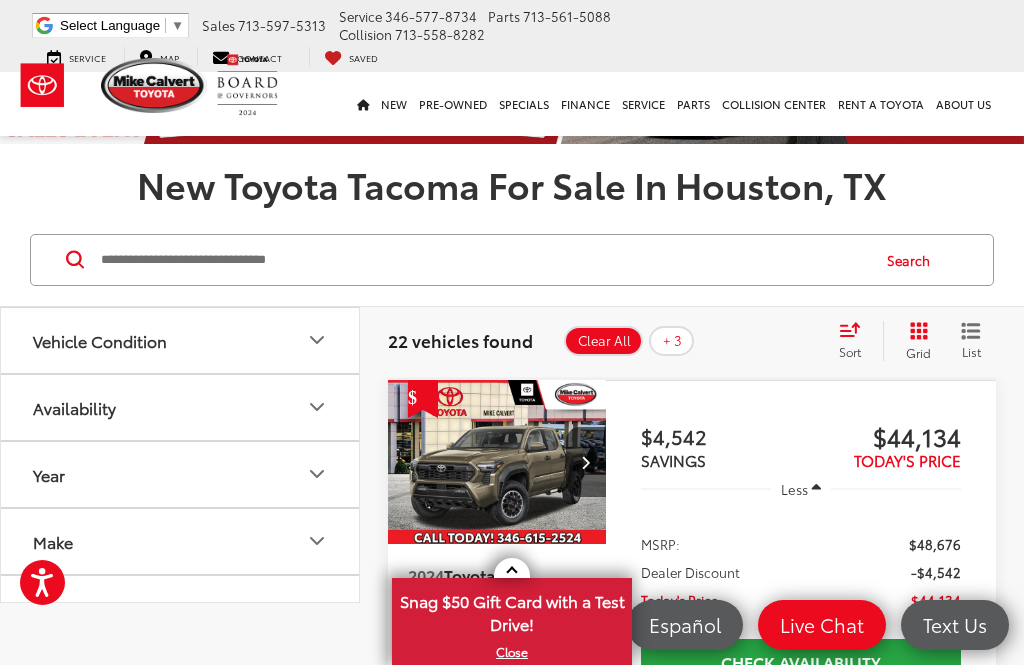 scroll, scrollTop: 189, scrollLeft: 0, axis: vertical 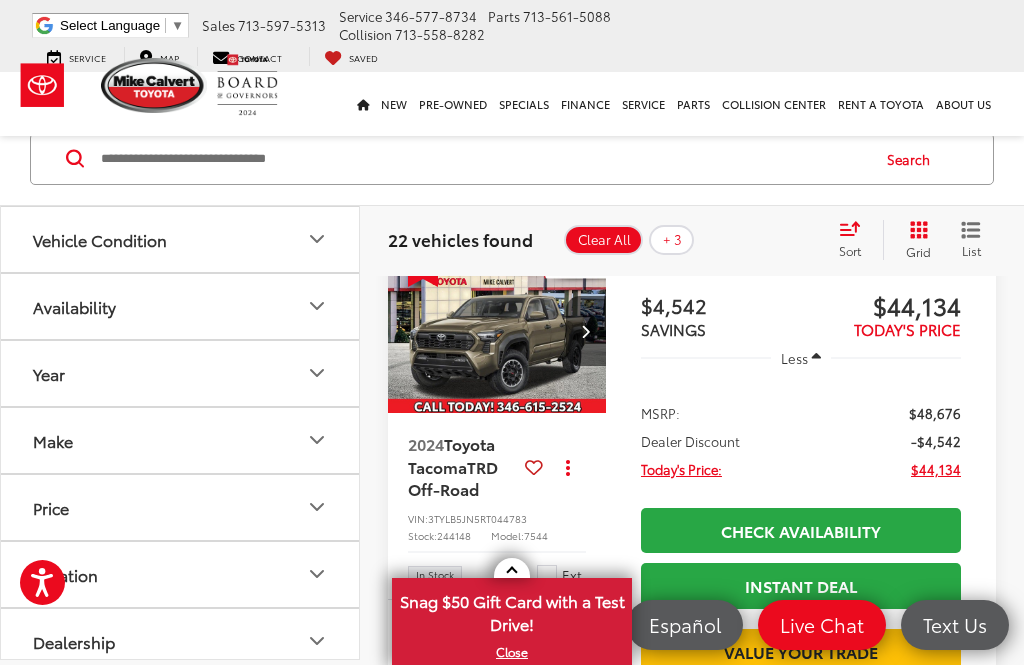 click on "TRD Off-Road" at bounding box center (453, 477) 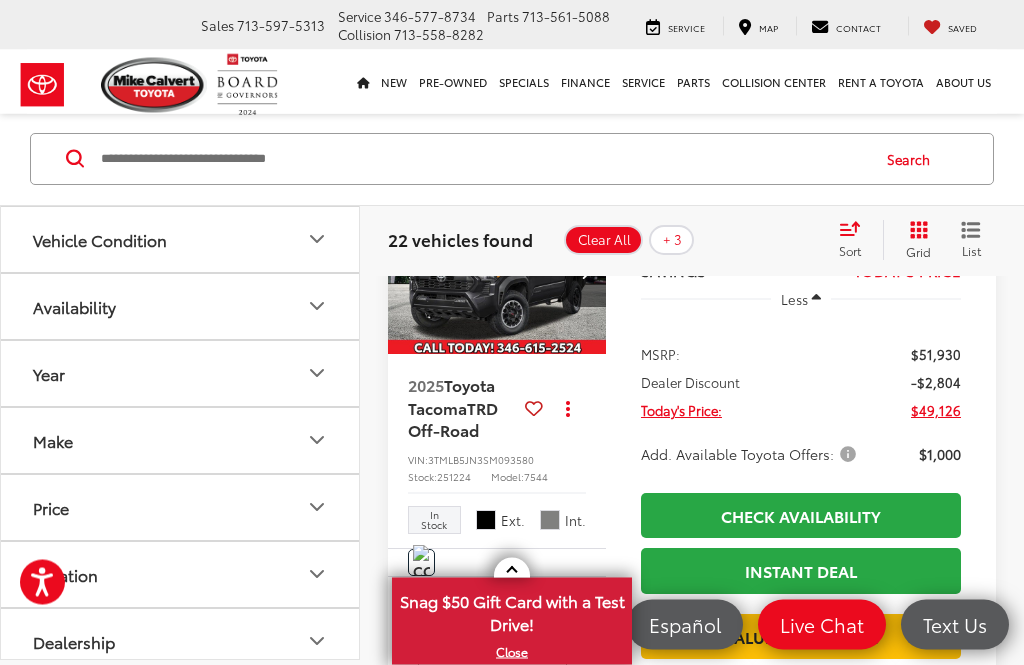 scroll, scrollTop: 864, scrollLeft: 0, axis: vertical 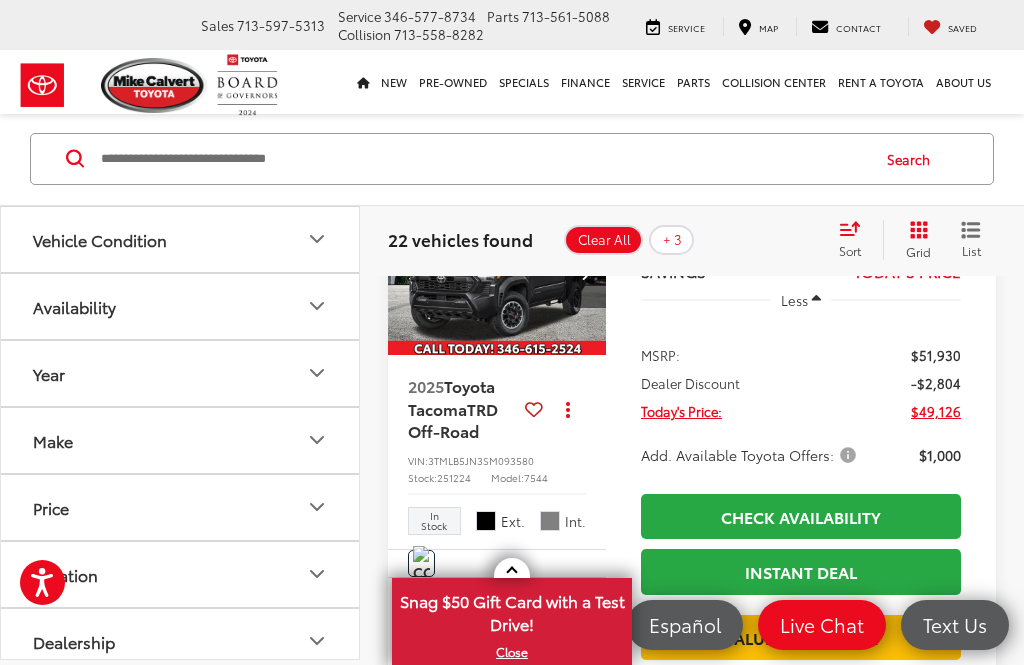click on "Toyota Tacoma" at bounding box center [451, 396] 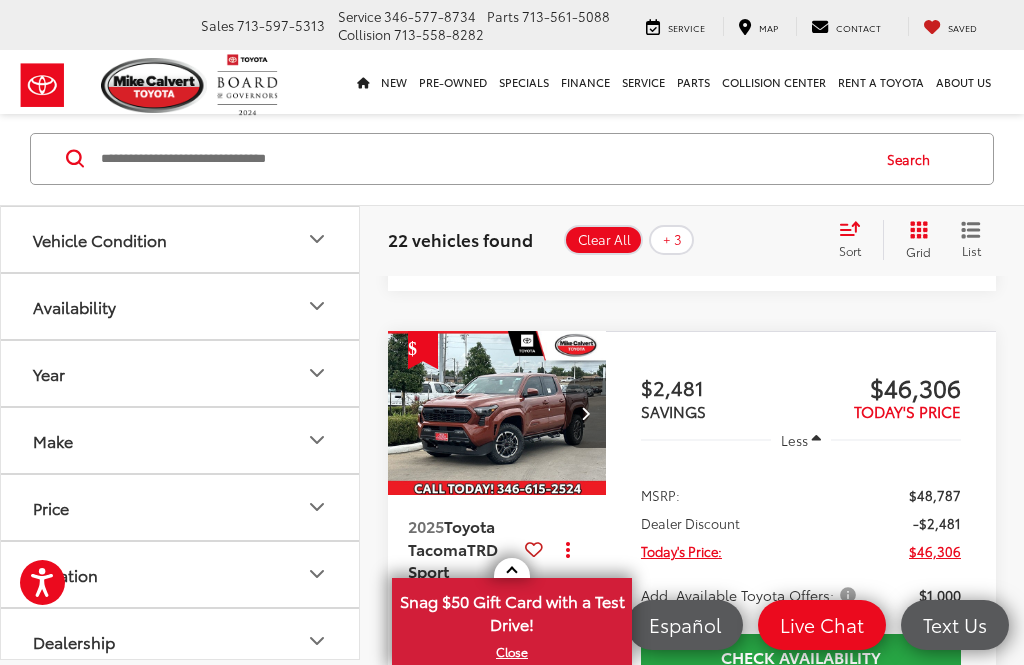scroll, scrollTop: 7498, scrollLeft: 0, axis: vertical 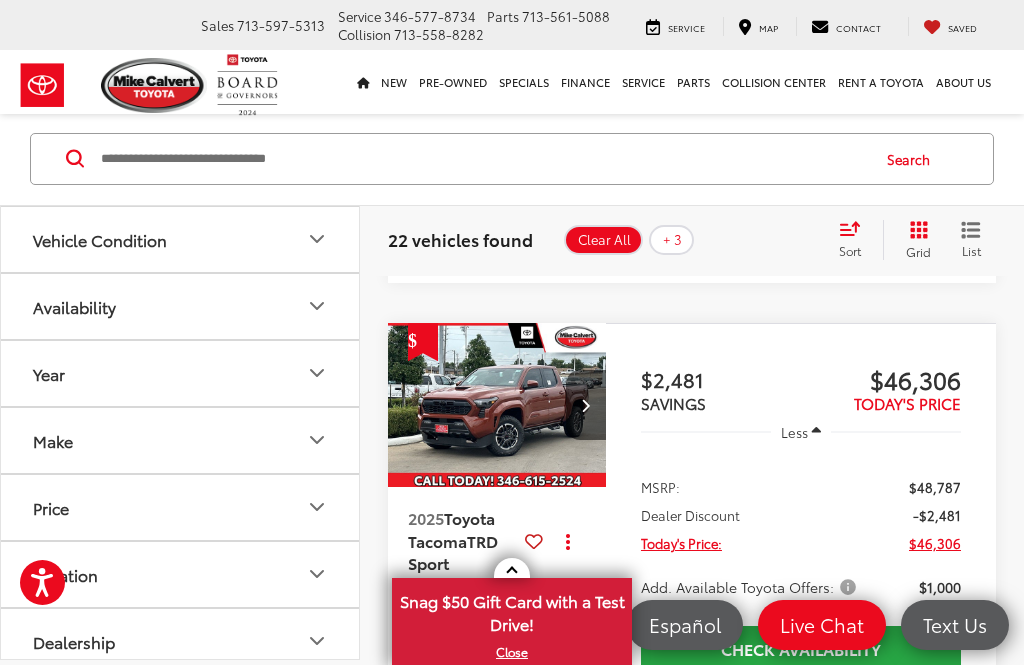 click on "2025" at bounding box center [426, -177] 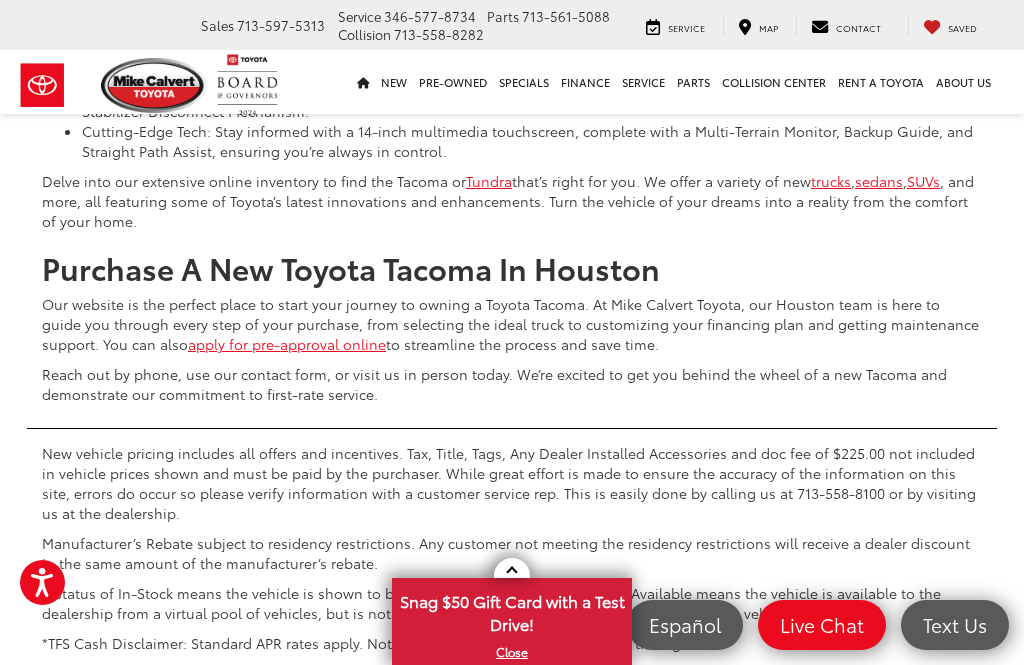 scroll, scrollTop: 8858, scrollLeft: 0, axis: vertical 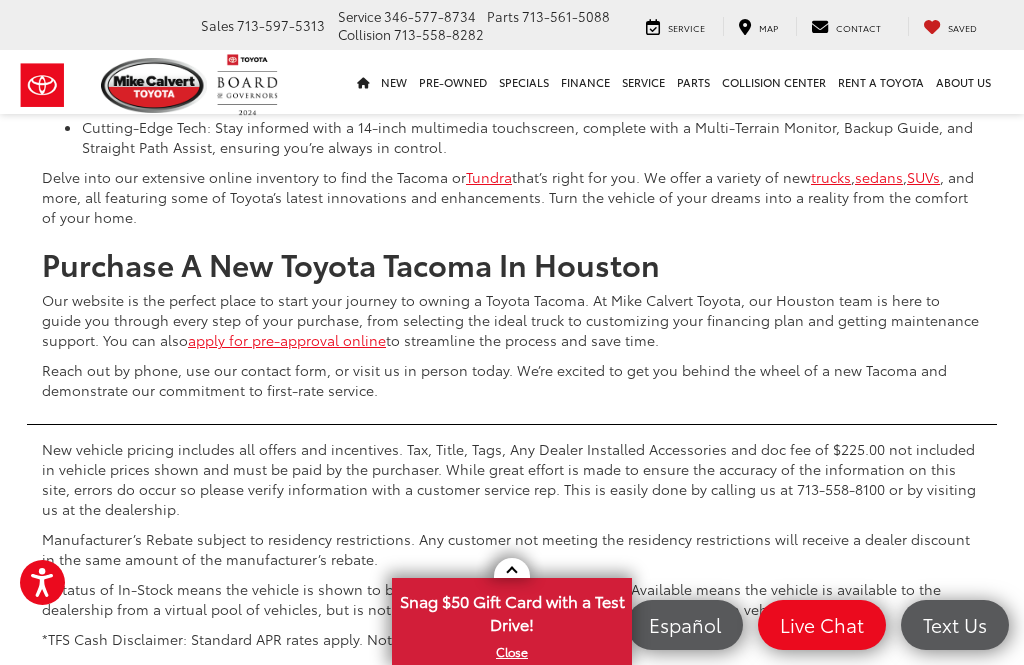 click on "1 / 30 2024  Toyota Tacoma  TRD Off-Road
Copy Link Share Print View Details VIN:  3TYLB5JN5RT044783 Stock:  244148 Model:  7544 In Stock Ext. Features Bluetooth® Remote Start 4WD/AWD Android Auto Apple CarPlay Keyless Entry Disclaimer More Details Comments Dealer Comments Price includes: $500 - TFS Toyota Lease Loyalty Program . $500ExpDate   White 2024 Toyota Tacoma TRD Off-Road 4WD 8-Speed Automatic 2.4L 4-Cylinder 4WD, ABS brakes, Active Cruise Control, Alloy wheels, Electronic Stability Control, Heated door mirrors, Illuminated entry, Low tire pressure warning, Remote keyless entry, Traction control. More...   Track Price
$4,542
SAVINGS
$44,134
TODAY'S PRICE
Less
MSRP:
$48,676
Dealer Discount
-$4,542" at bounding box center [692, -4323] 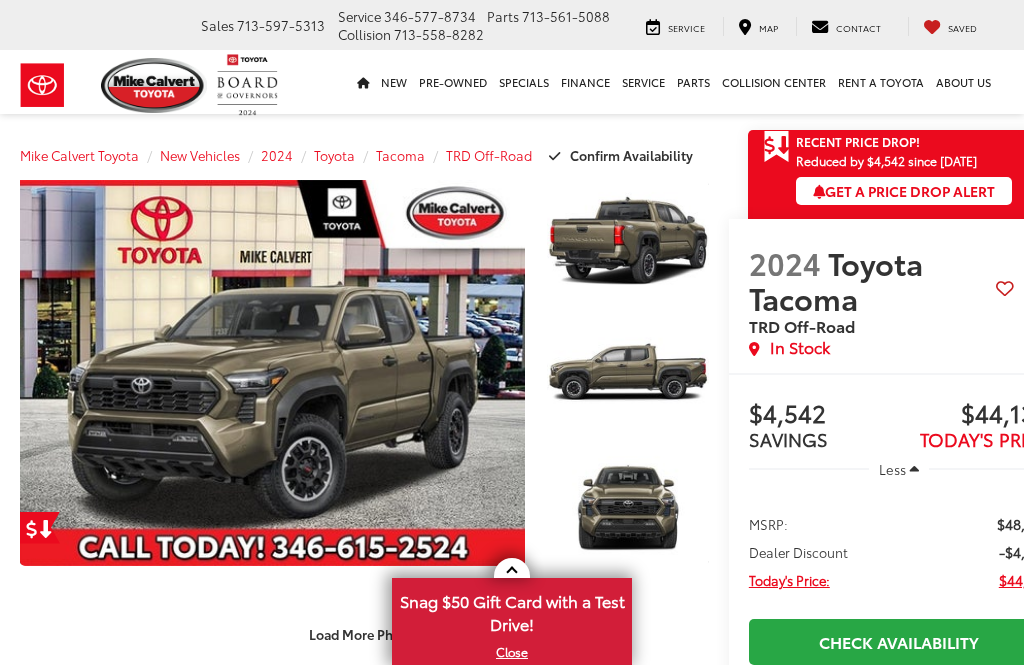 click at bounding box center [628, 504] 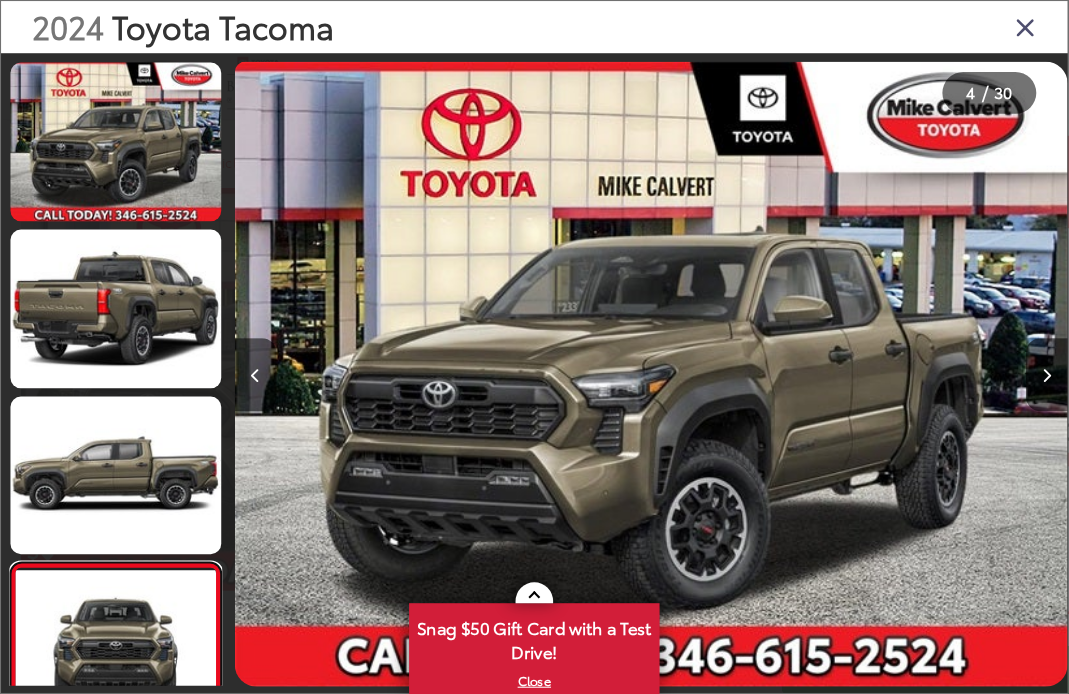 scroll, scrollTop: 10, scrollLeft: 0, axis: vertical 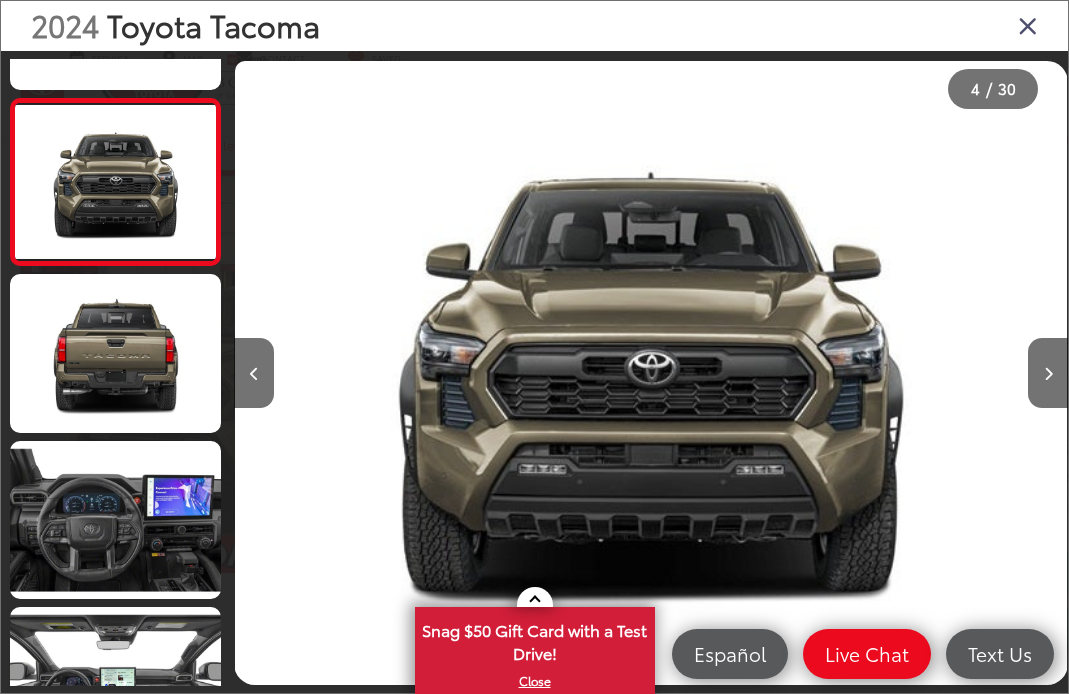 click at bounding box center [1028, 25] 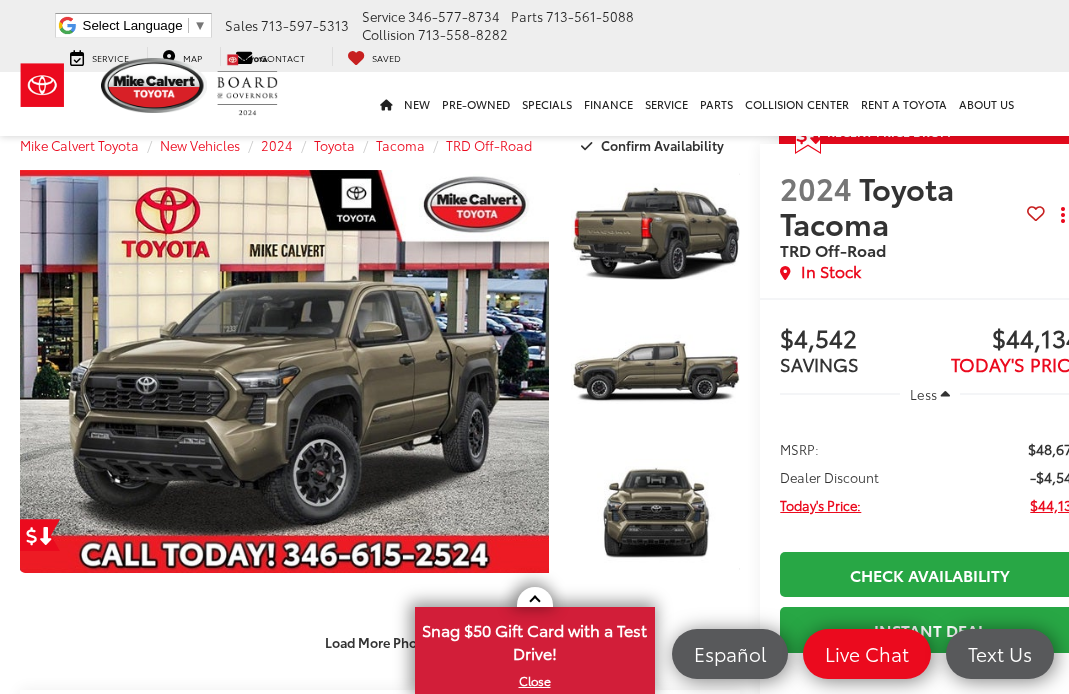 scroll, scrollTop: 24, scrollLeft: 0, axis: vertical 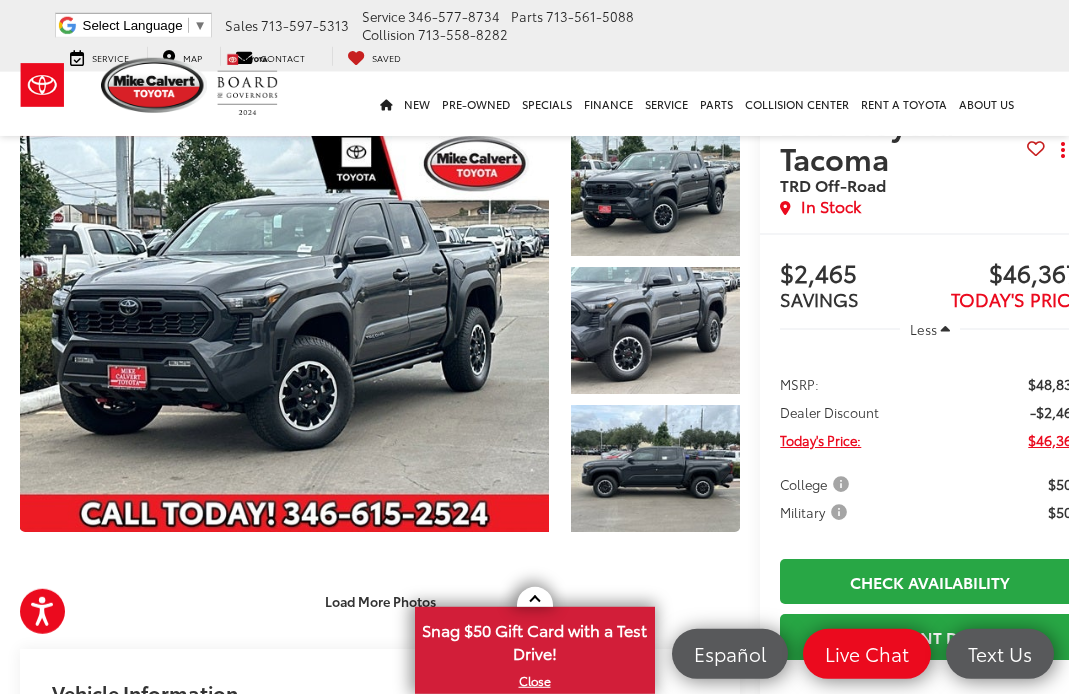 click at bounding box center (656, 468) 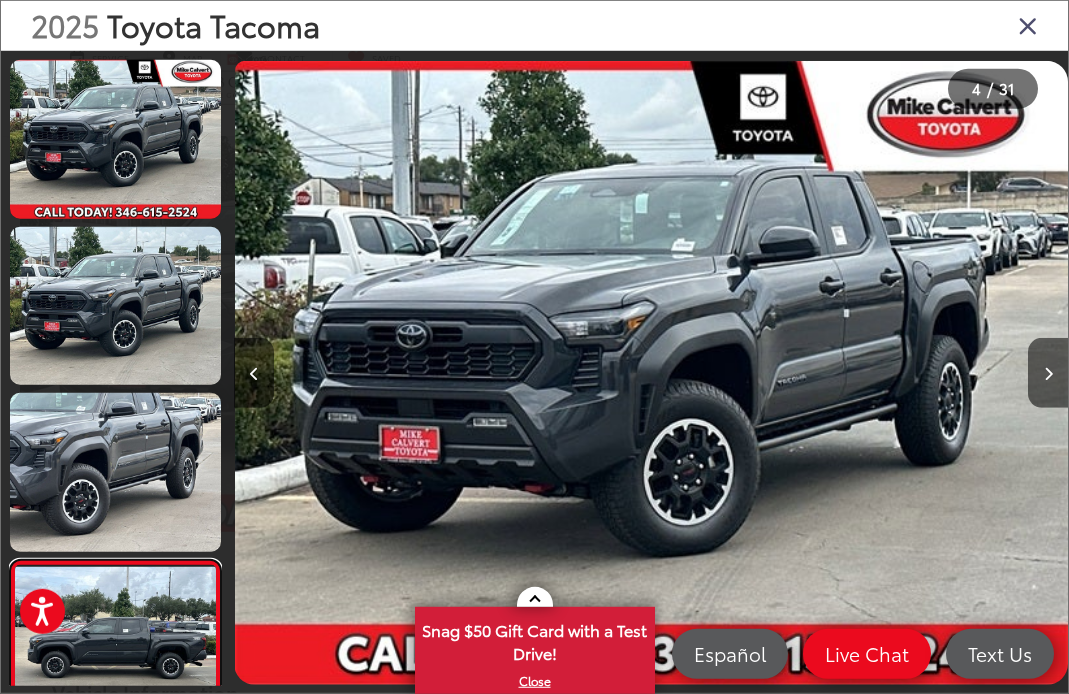scroll, scrollTop: 0, scrollLeft: 2501, axis: horizontal 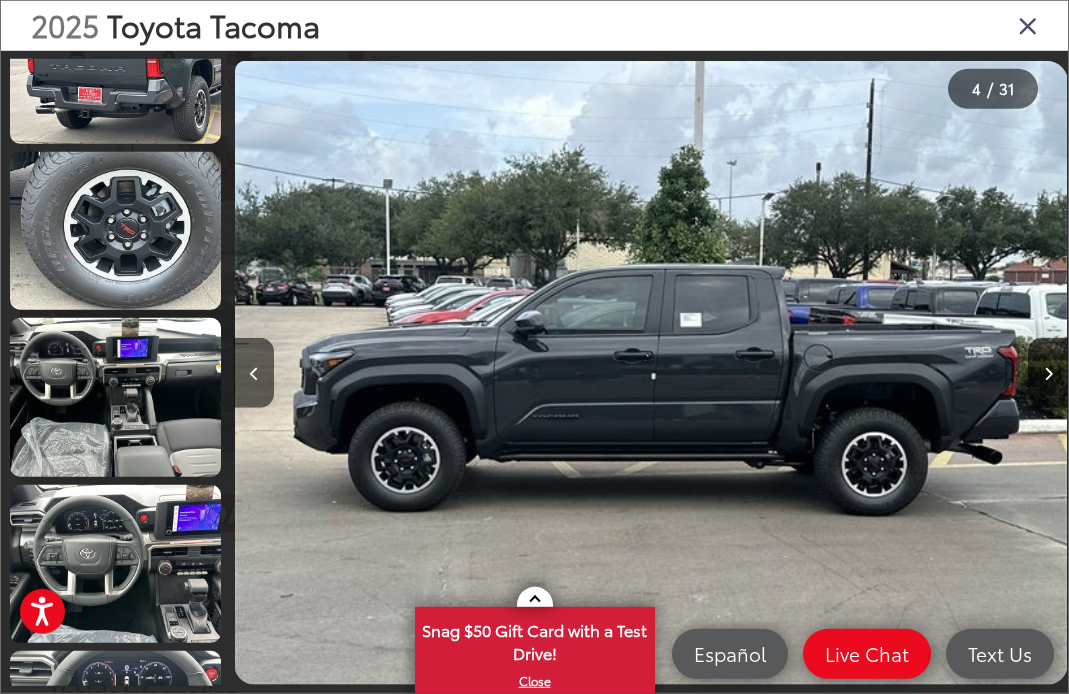 click at bounding box center (1028, 25) 